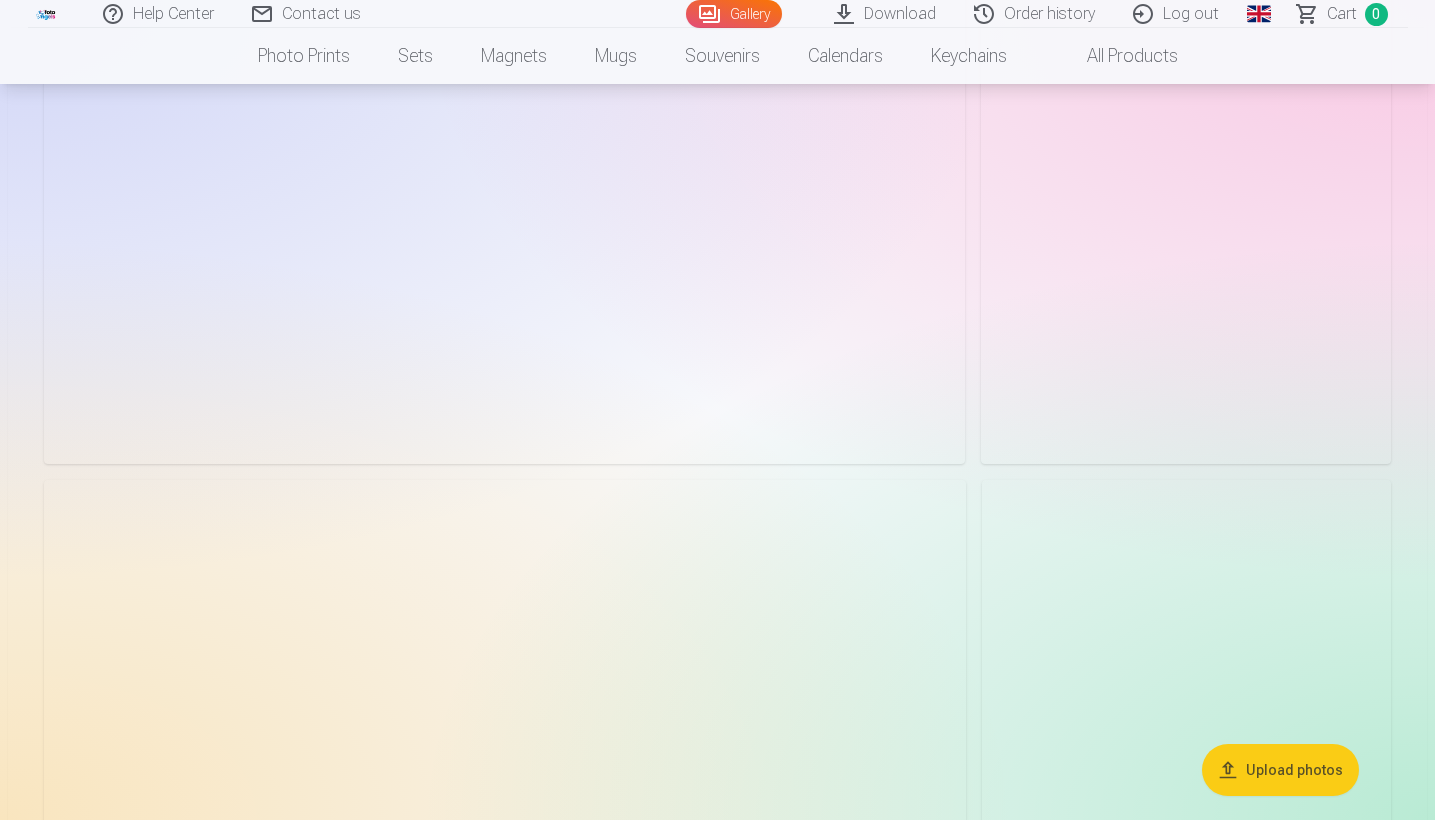 scroll, scrollTop: 6287, scrollLeft: 0, axis: vertical 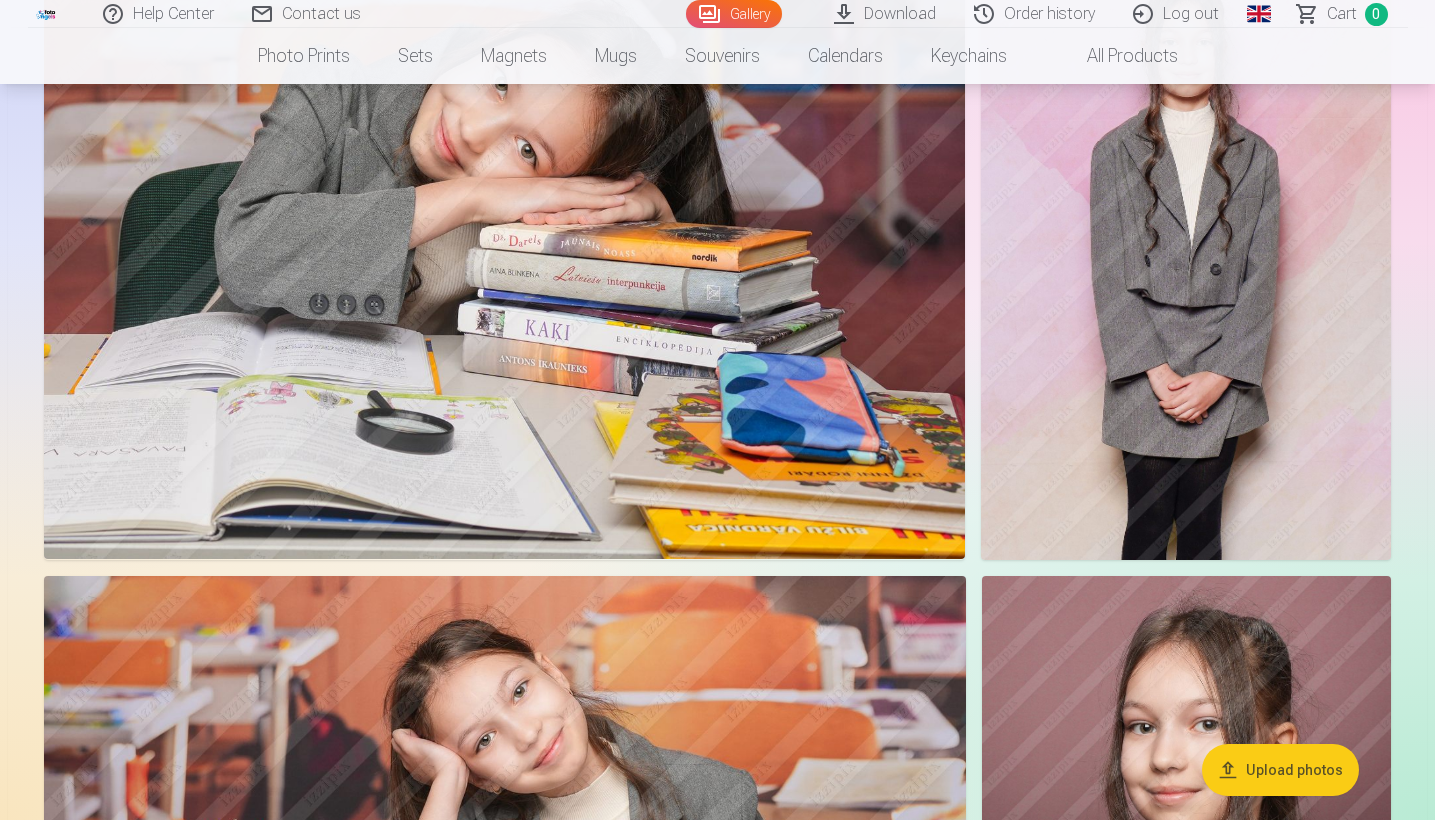 click at bounding box center [1186, 252] 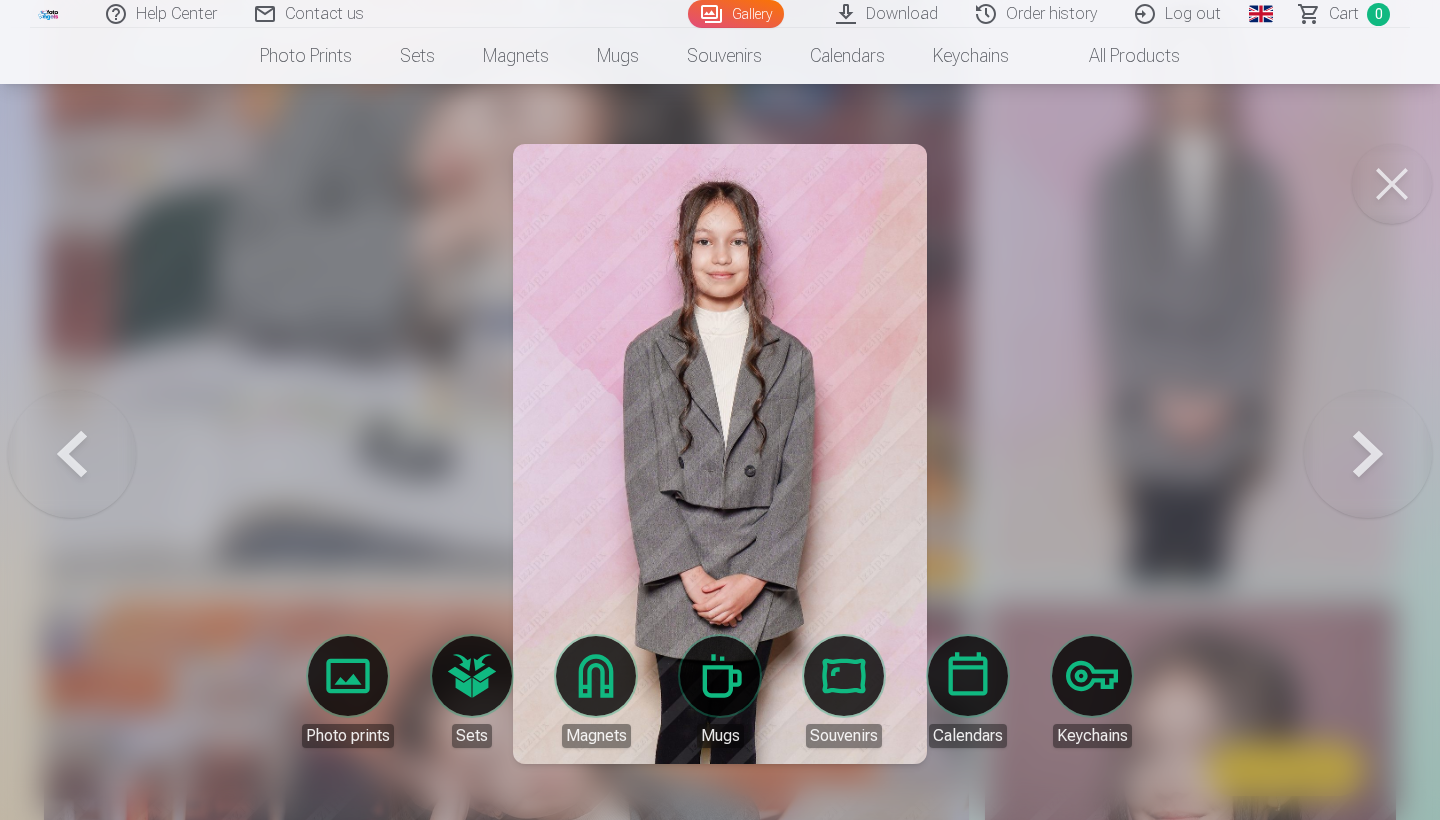 click at bounding box center [1392, 184] 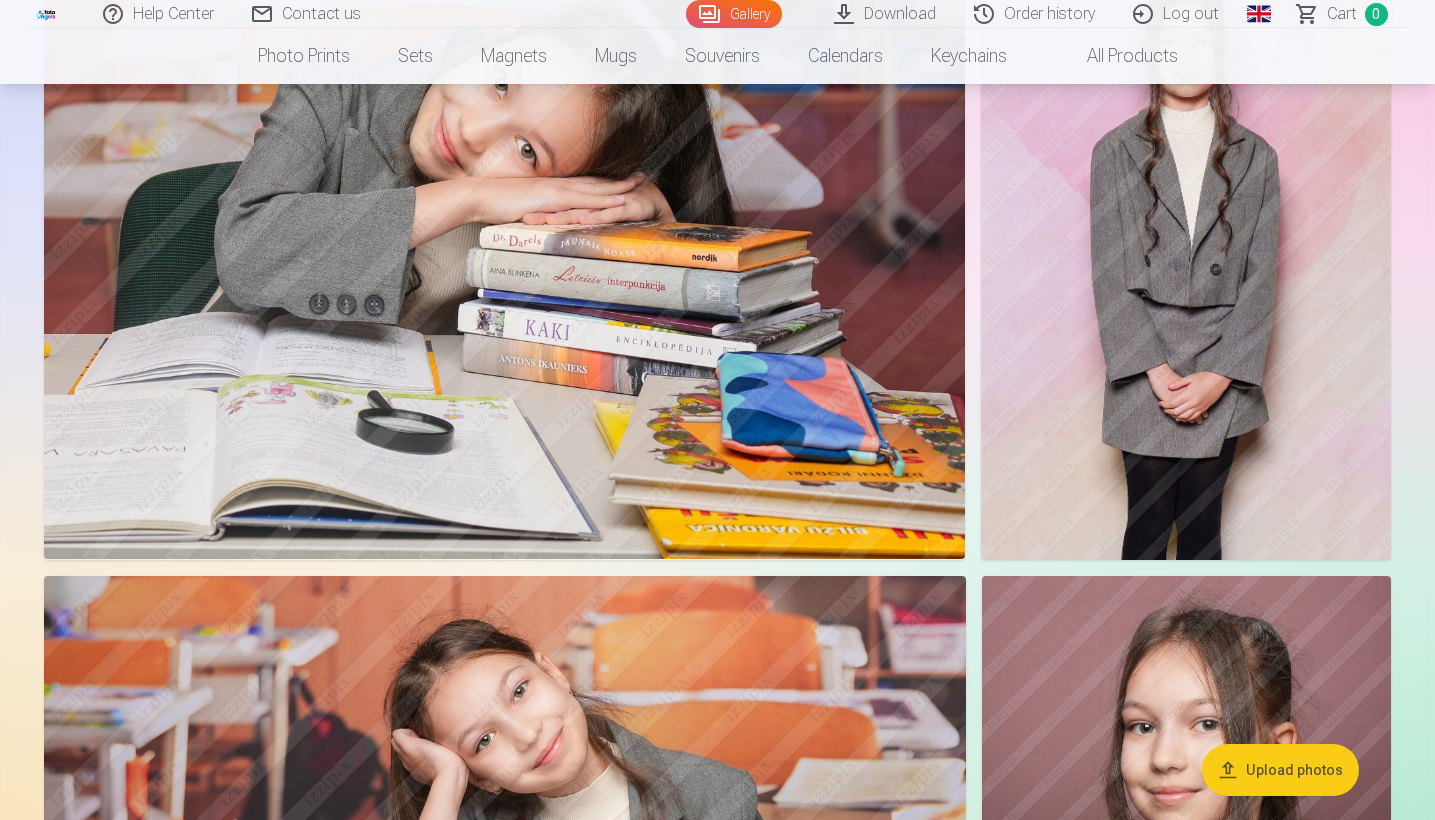 click on "Download" at bounding box center [886, 14] 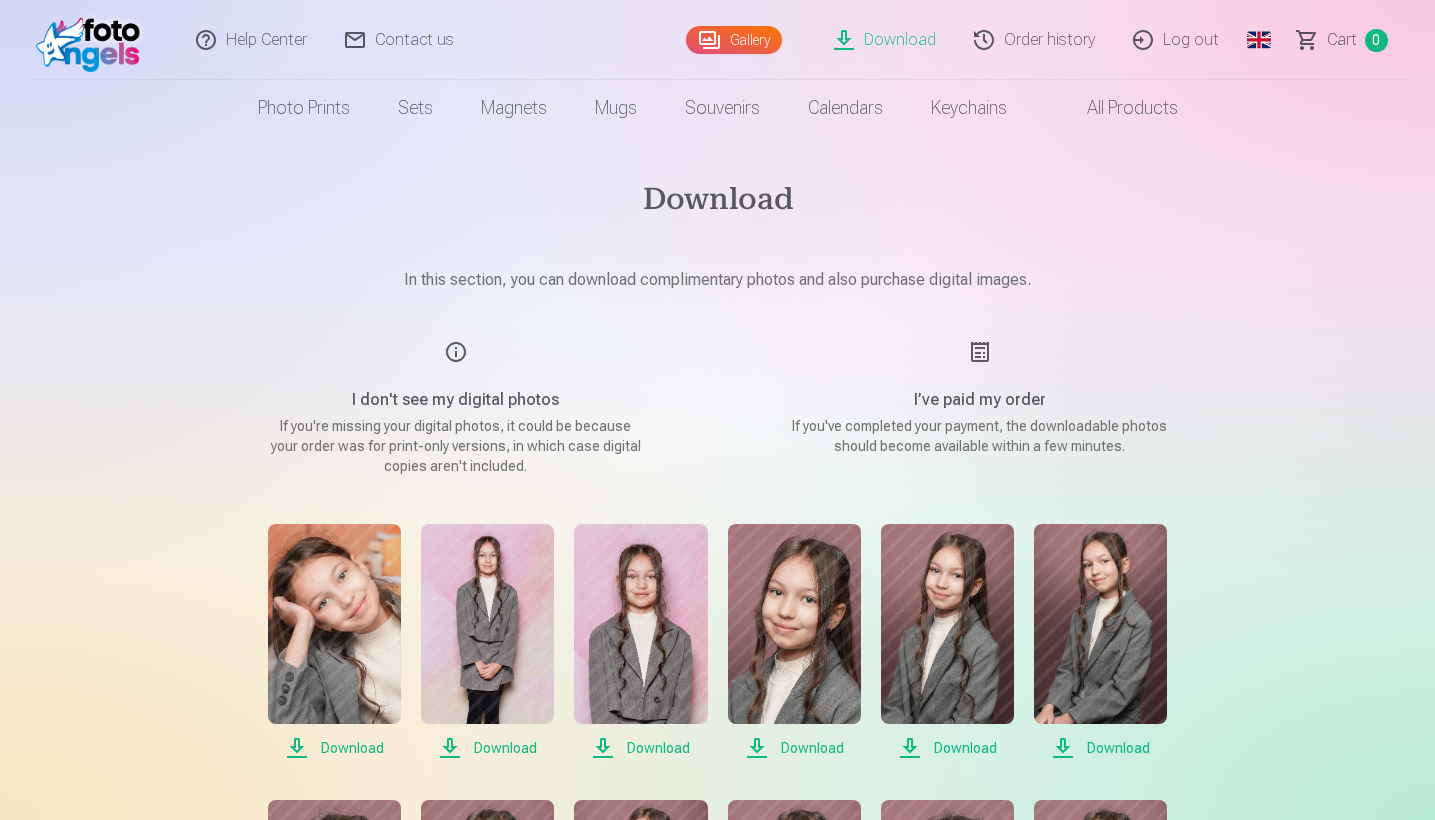 click on "Gallery" at bounding box center (734, 40) 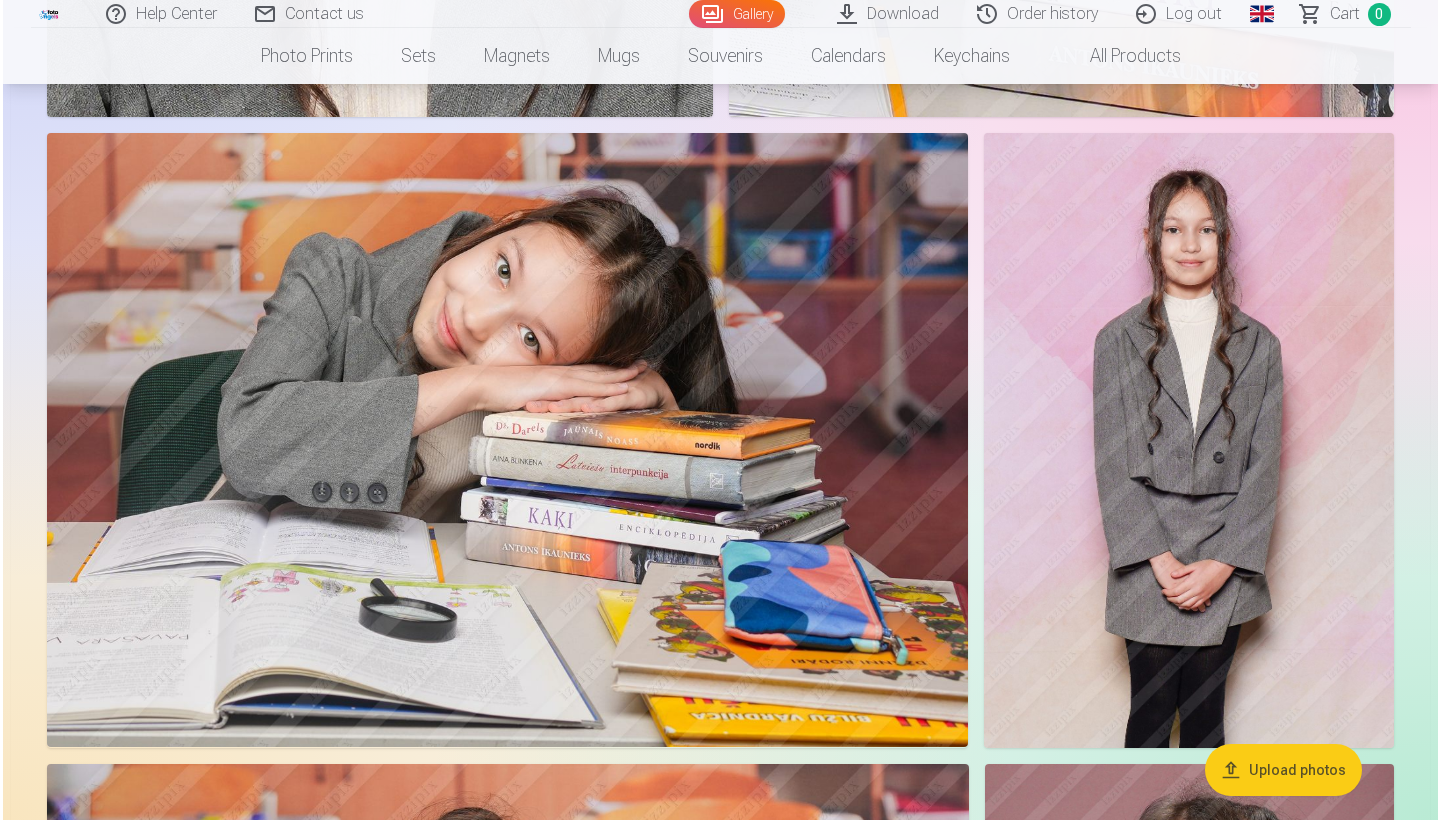 scroll, scrollTop: 6102, scrollLeft: 0, axis: vertical 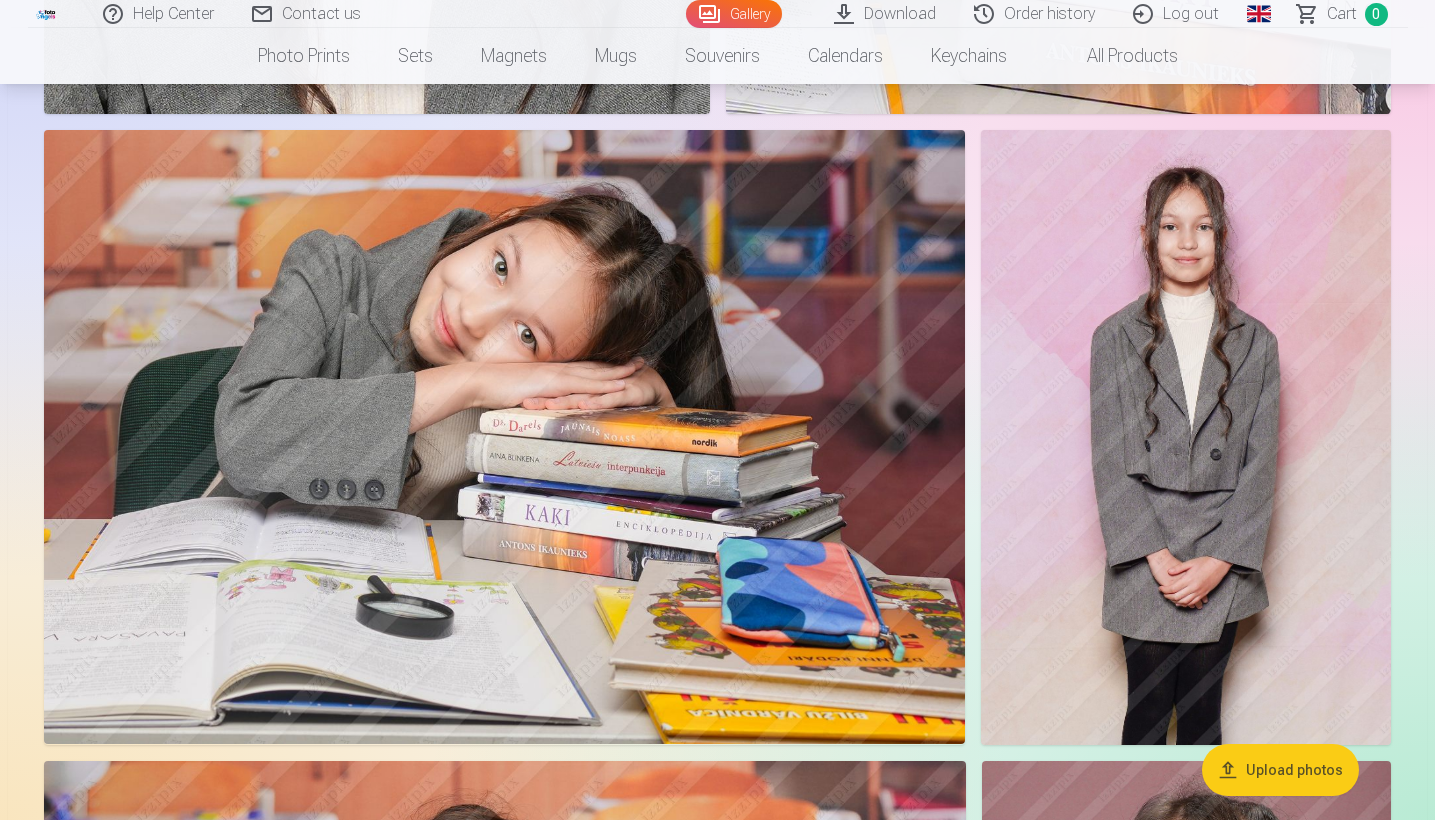 click at bounding box center [1186, 437] 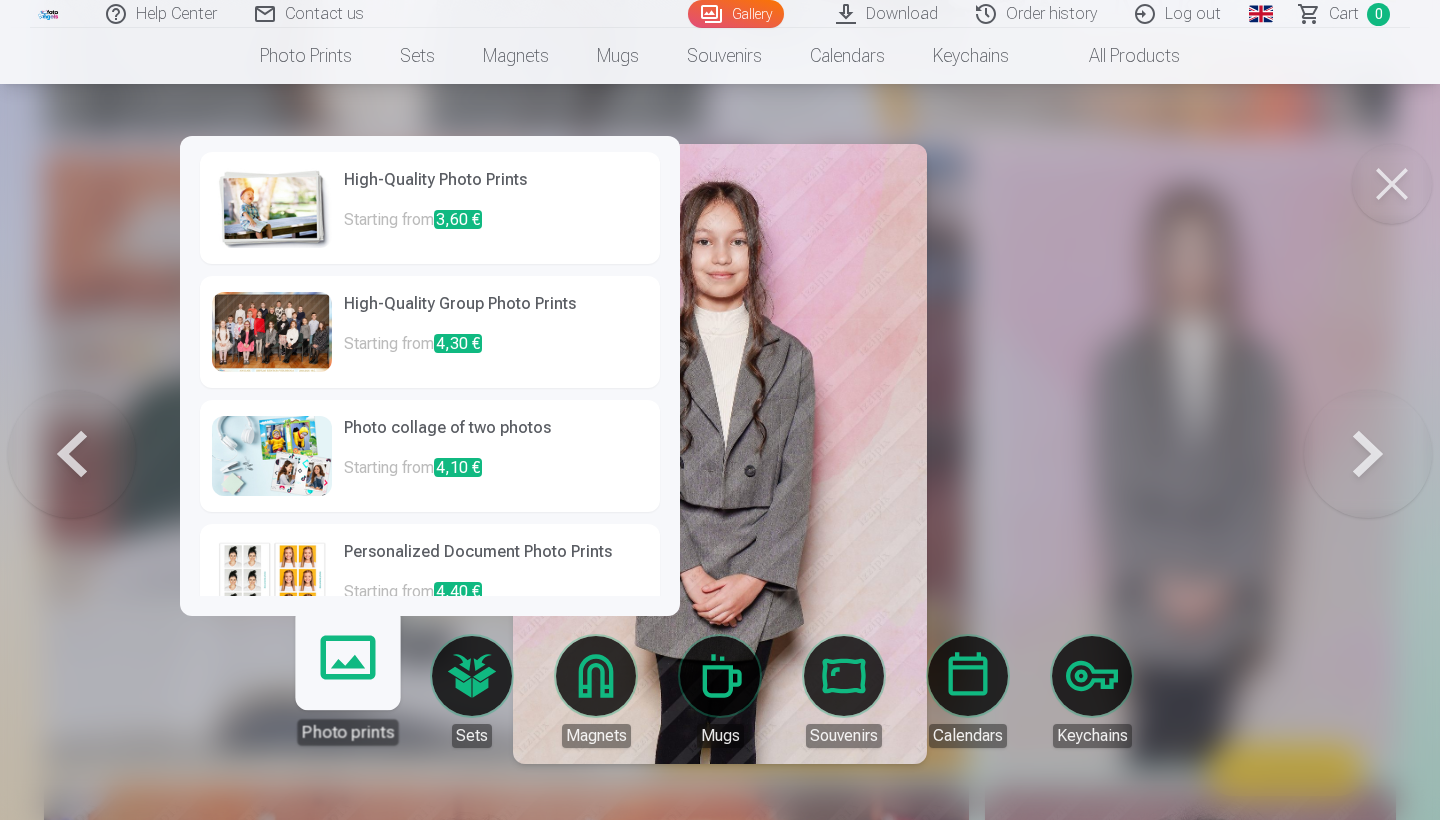 click on "Photo prints" at bounding box center (347, 683) 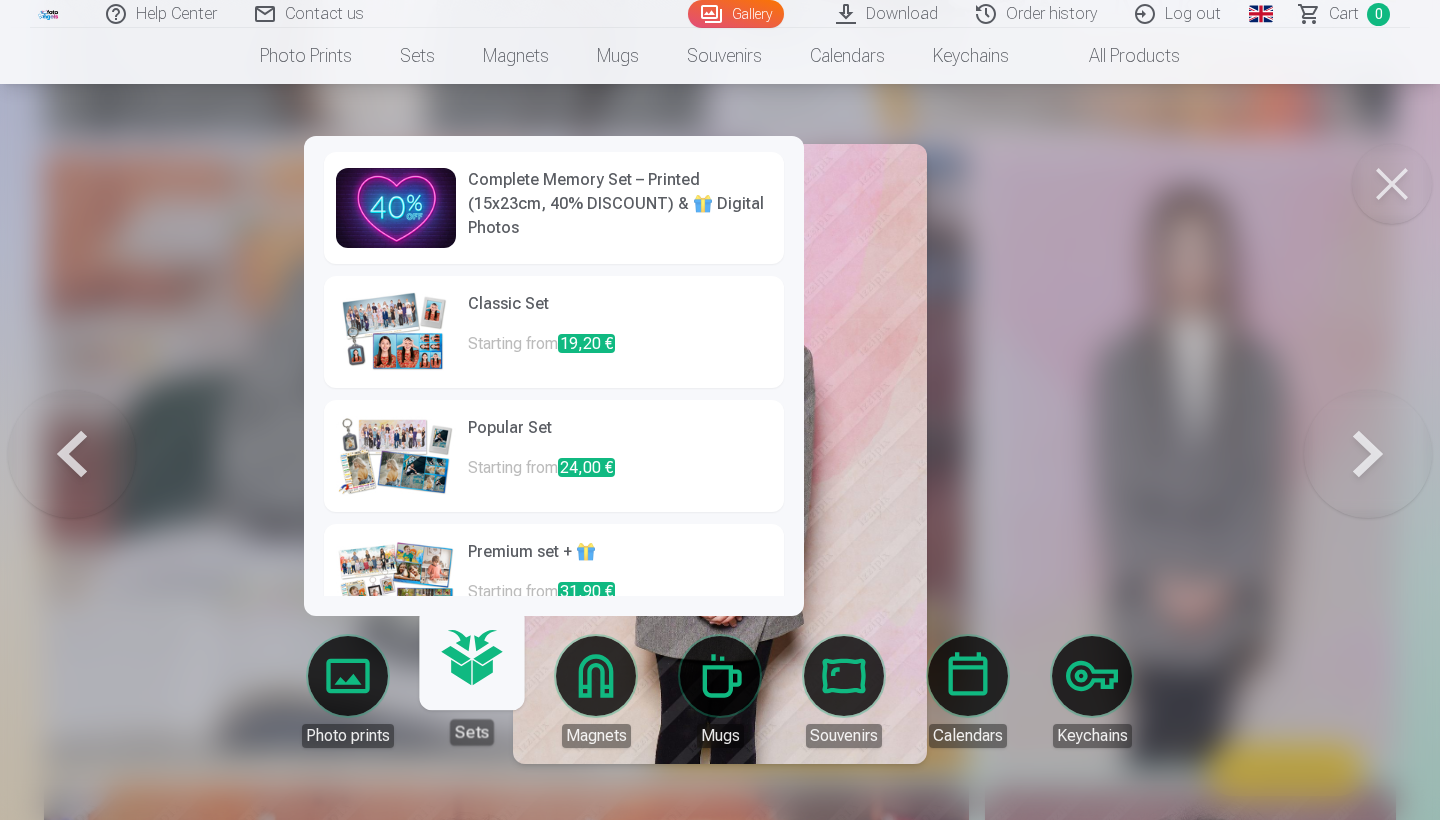 click on "Sets" at bounding box center (471, 683) 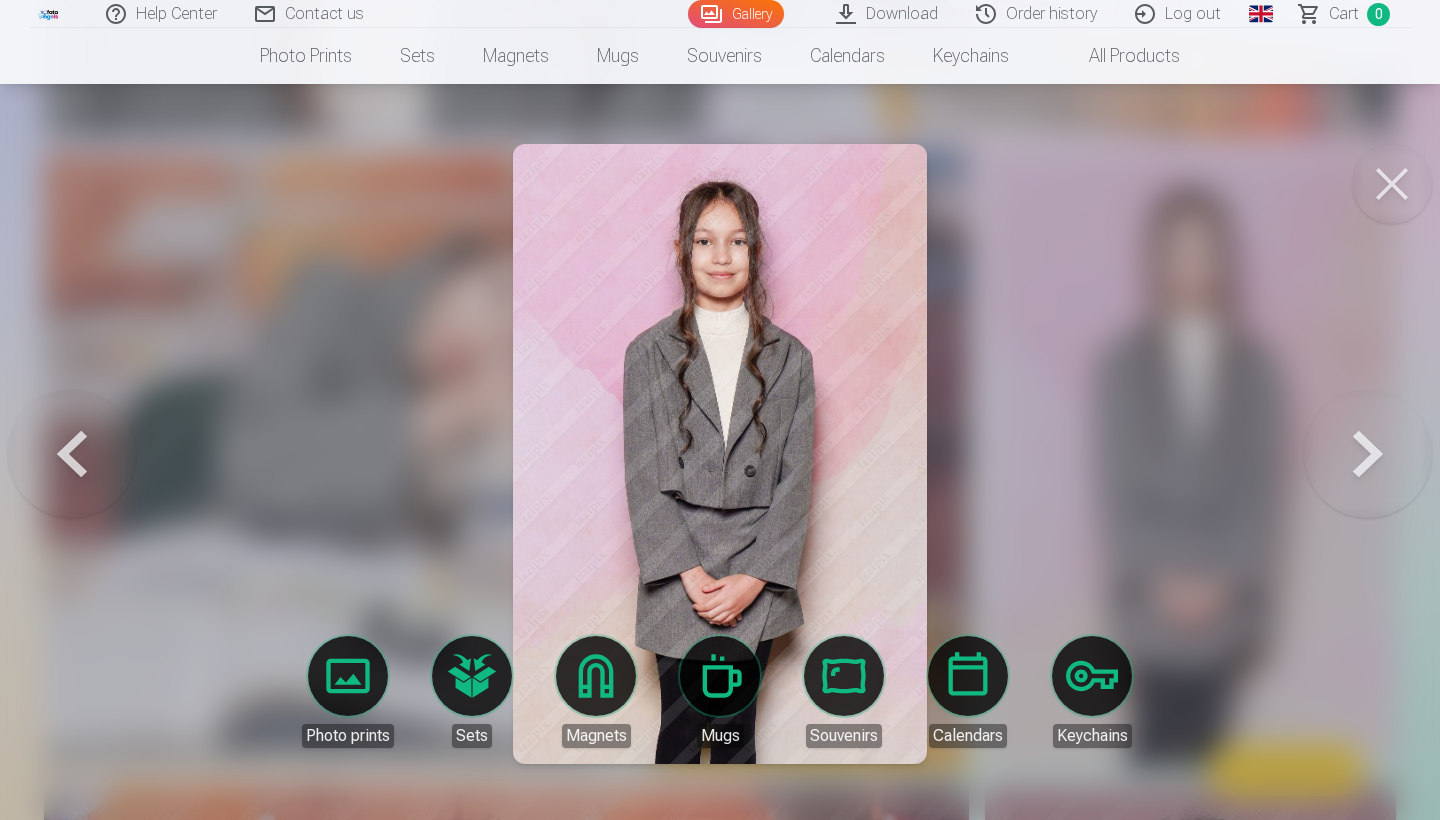 click on "All products" at bounding box center (1118, 56) 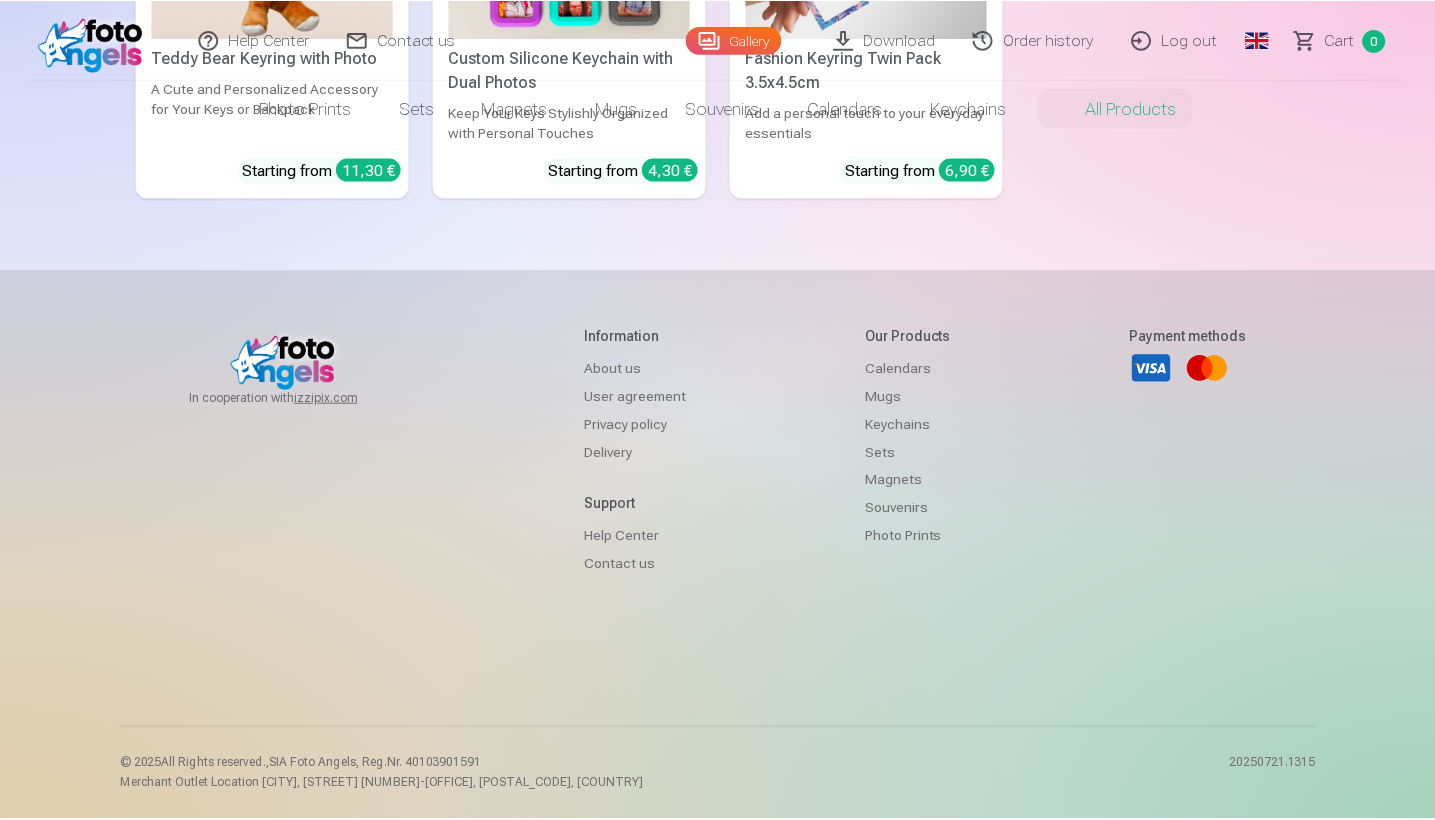 scroll, scrollTop: 0, scrollLeft: 0, axis: both 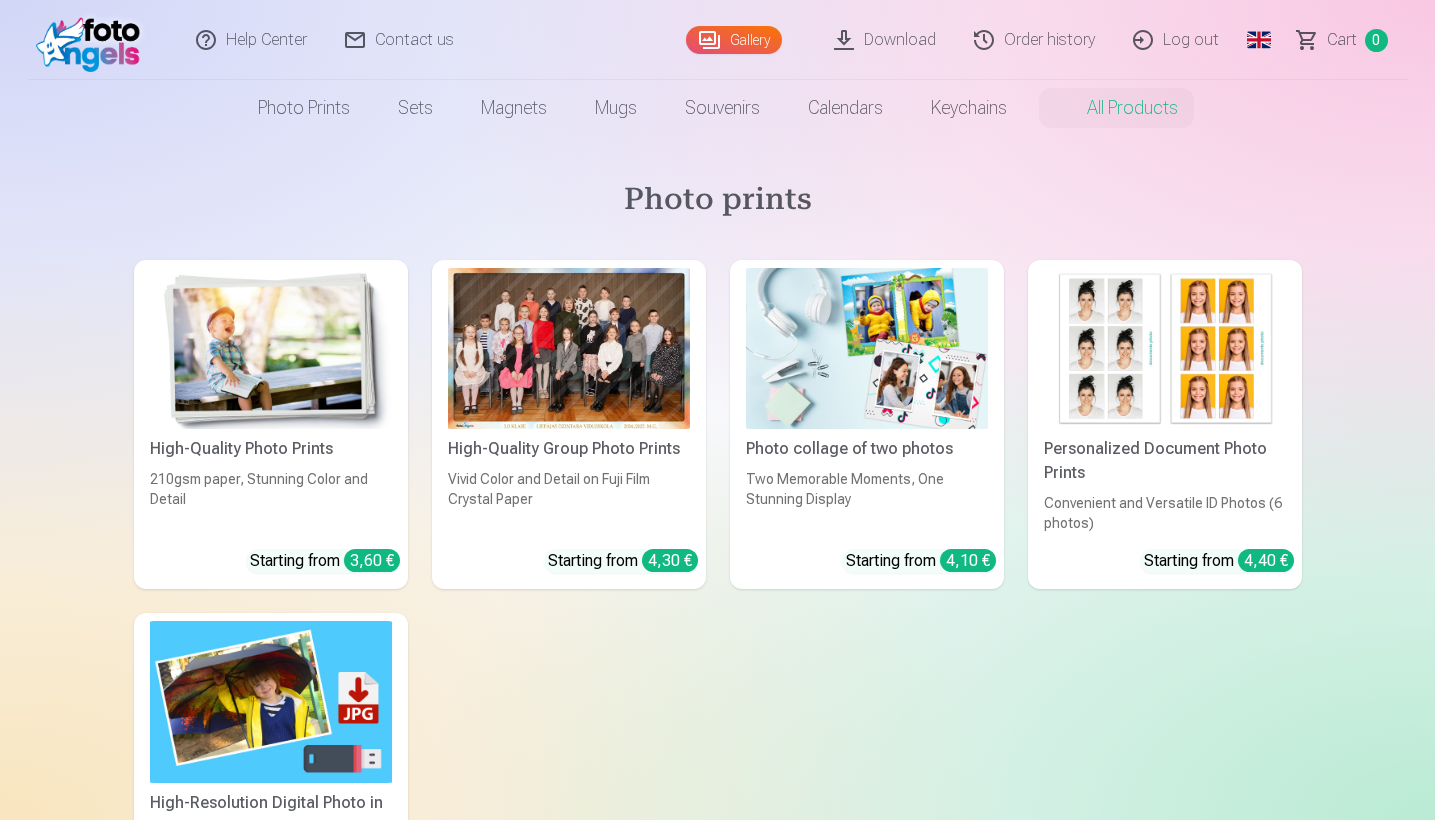 click on "Download" at bounding box center (886, 40) 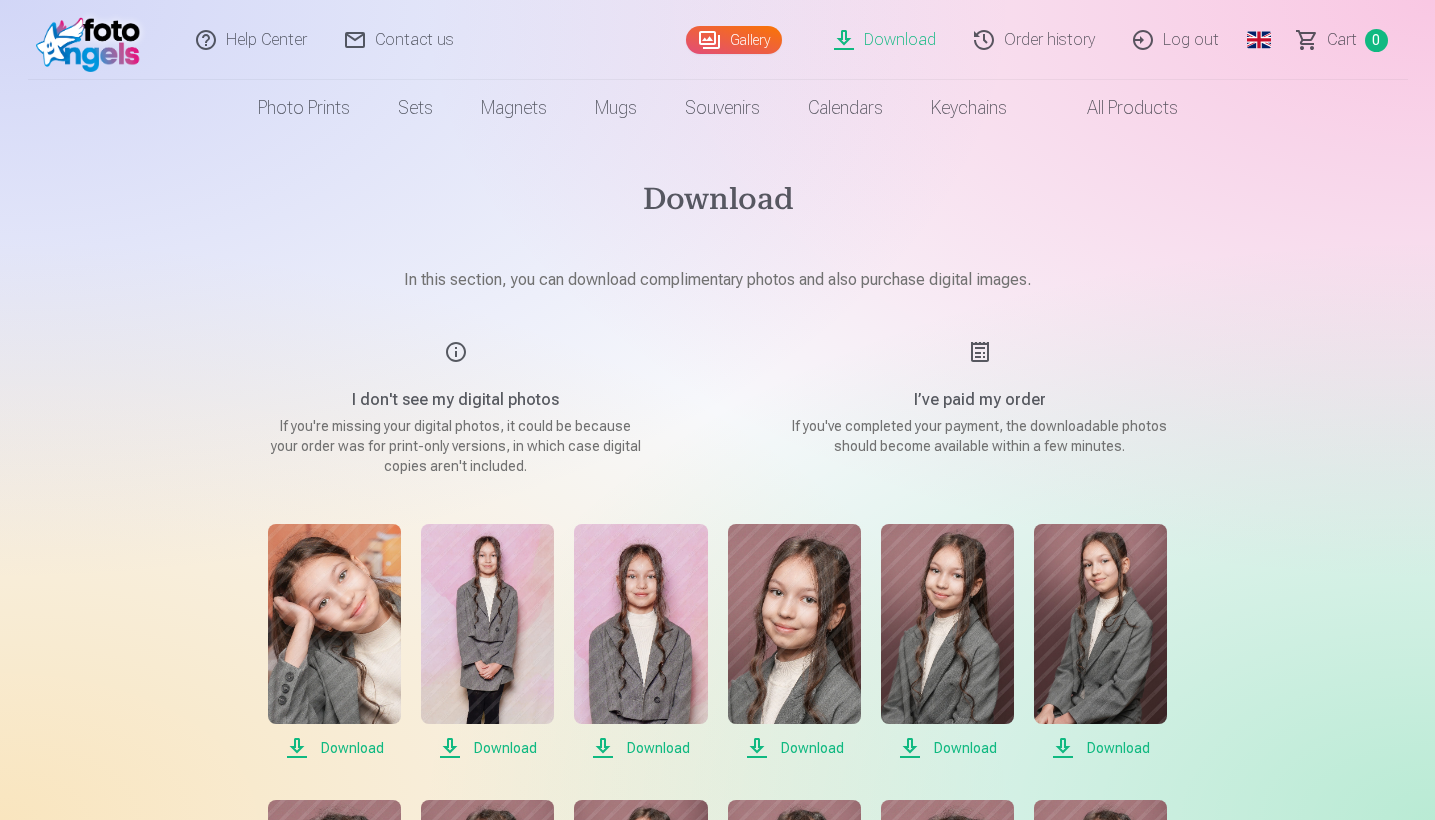 click on "I’ve paid my order If you've completed your payment, the downloadable photos should become available within a few minutes." at bounding box center (980, 408) 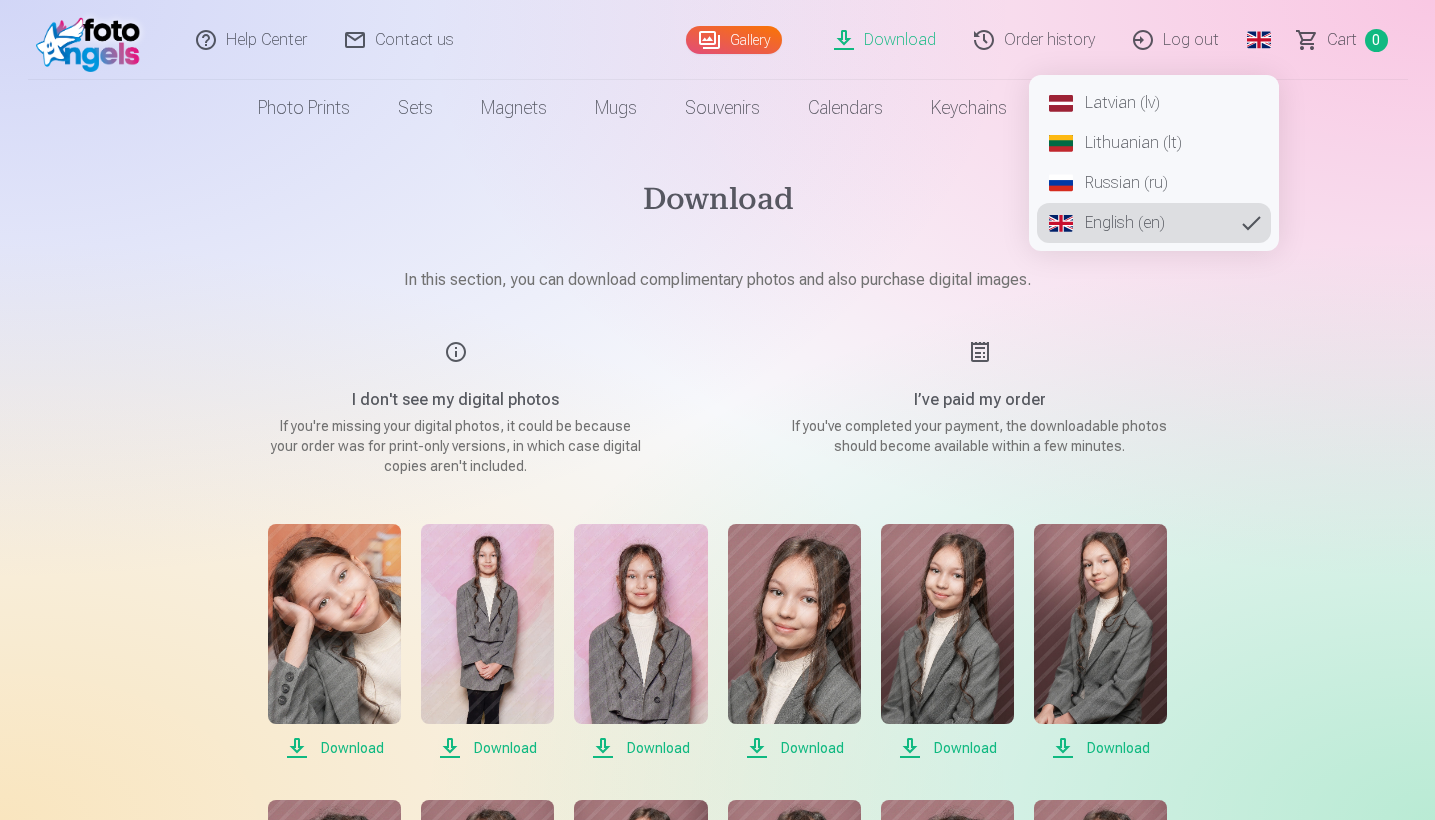click on "Russian (ru)" at bounding box center (1154, 183) 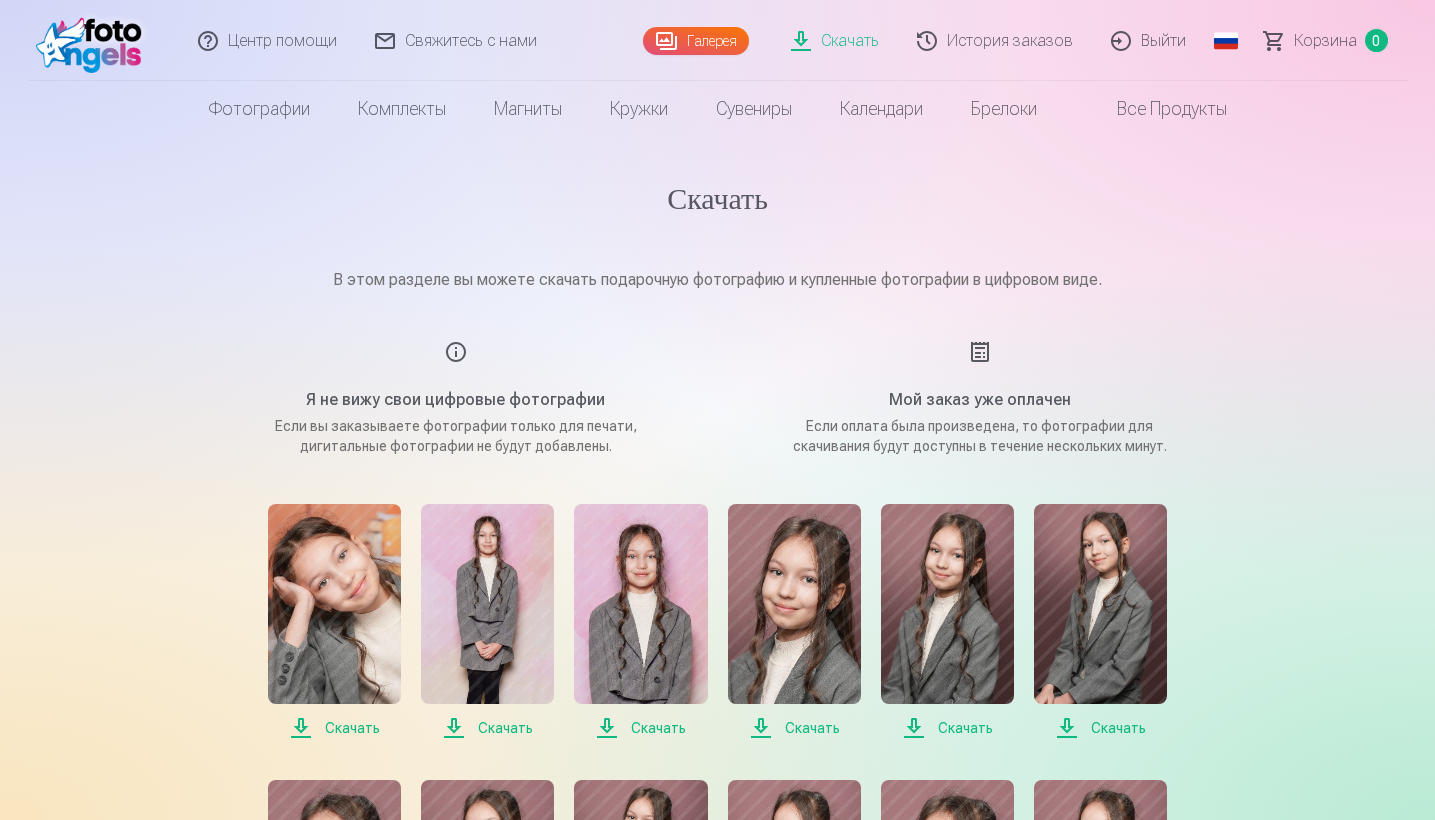 scroll, scrollTop: 0, scrollLeft: 0, axis: both 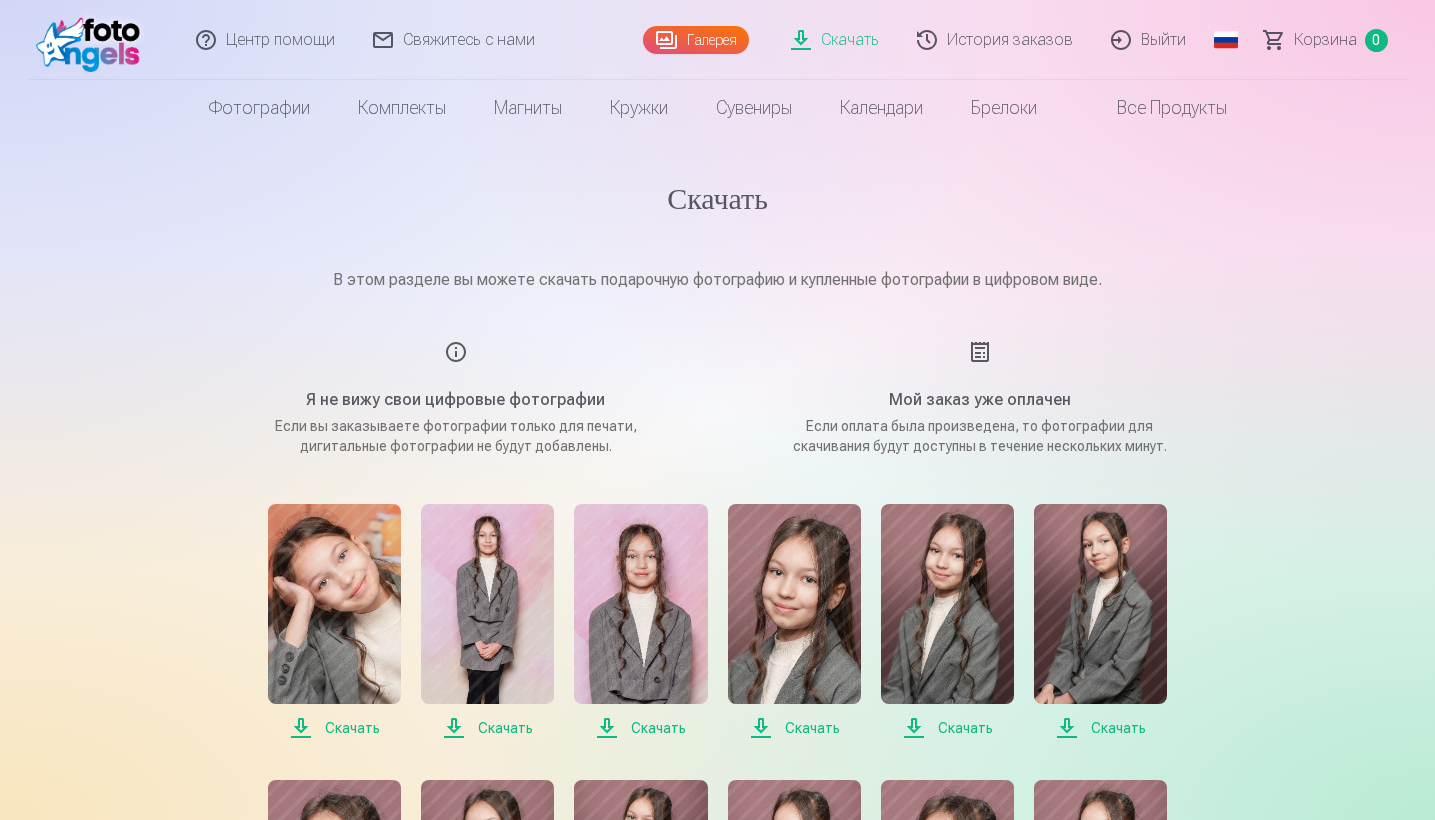 click on "Галерея" at bounding box center [696, 40] 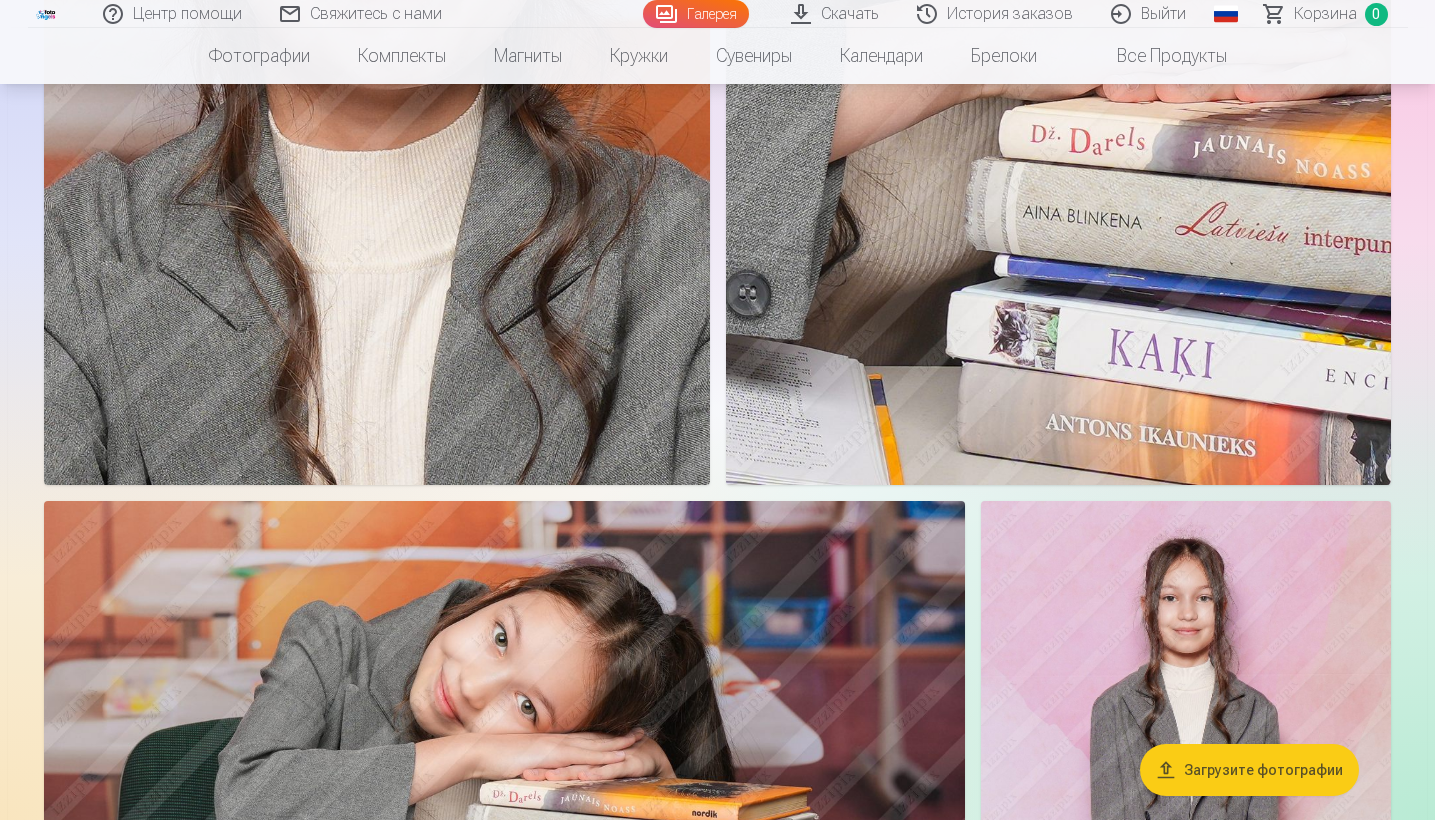 scroll, scrollTop: 5762, scrollLeft: 0, axis: vertical 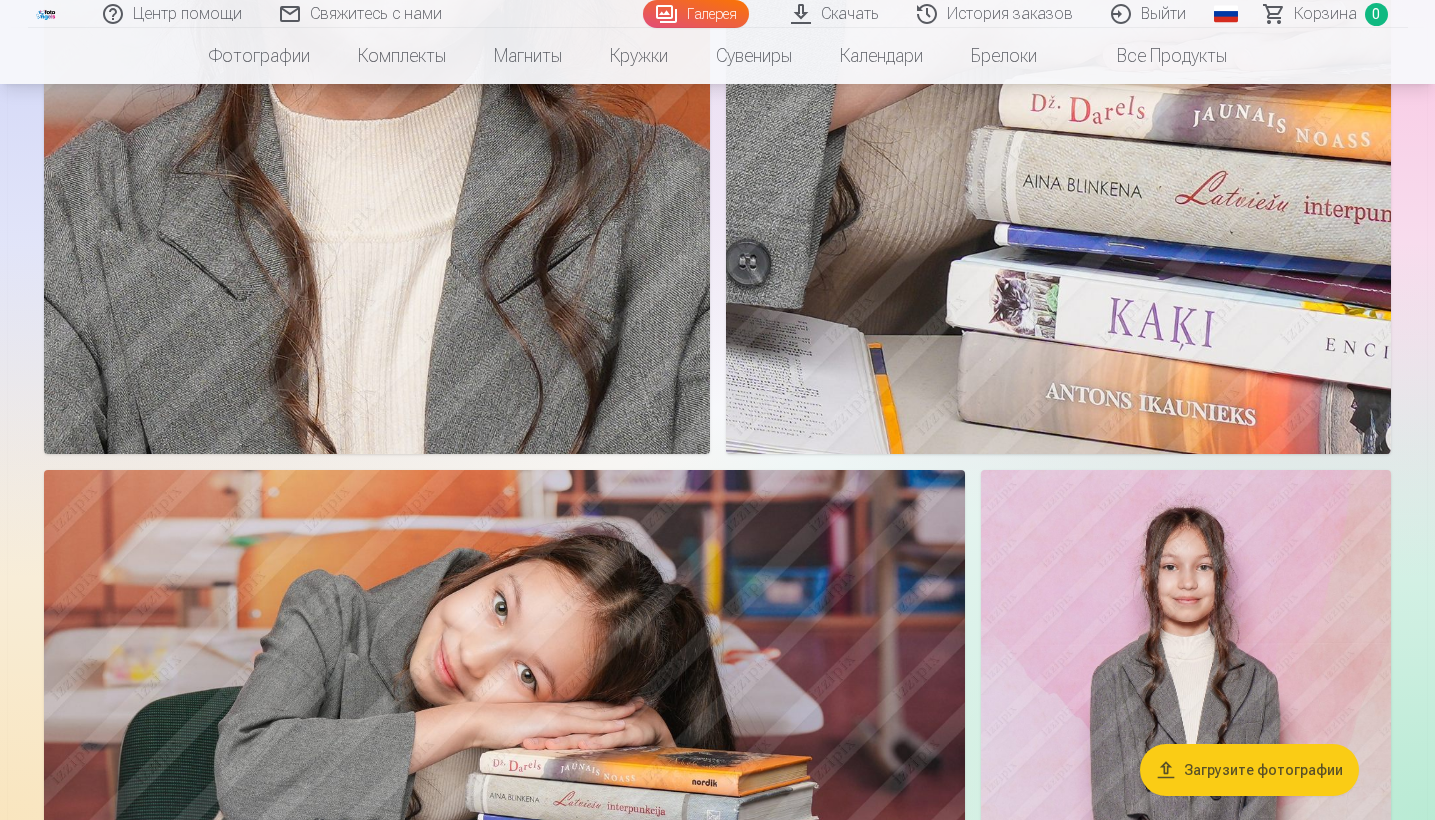 click on "Скачать" at bounding box center (836, 14) 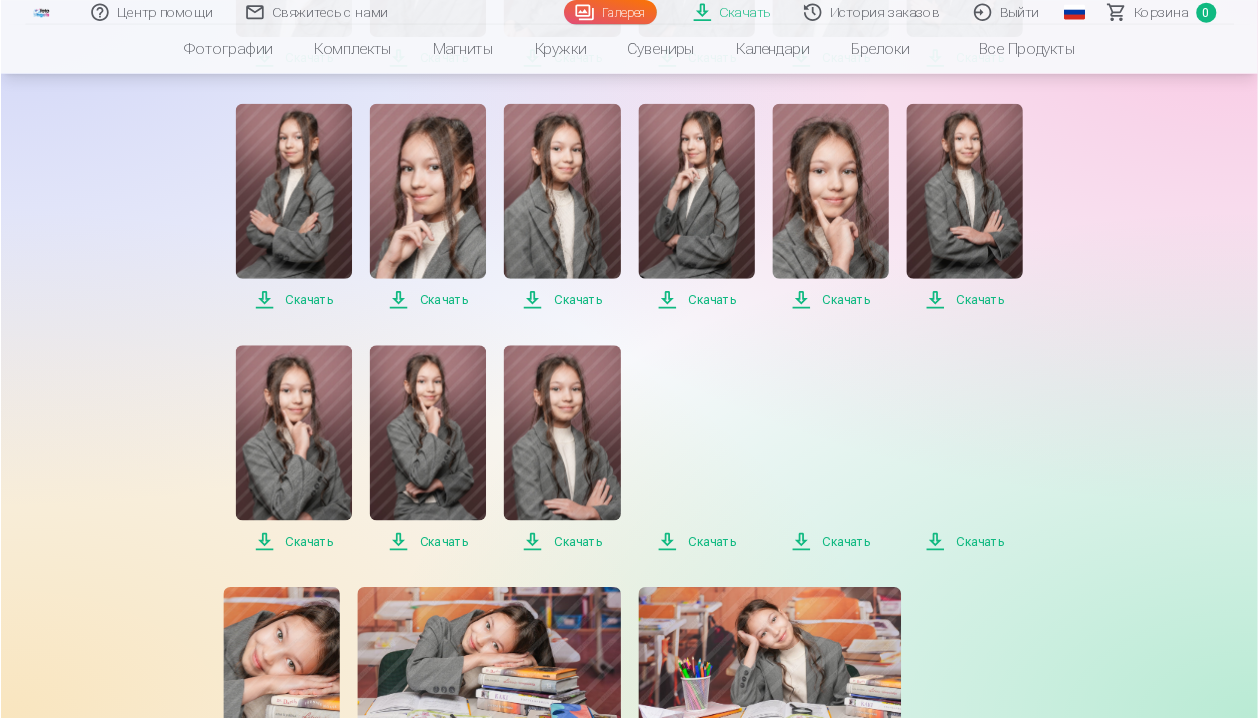 scroll, scrollTop: 955, scrollLeft: 0, axis: vertical 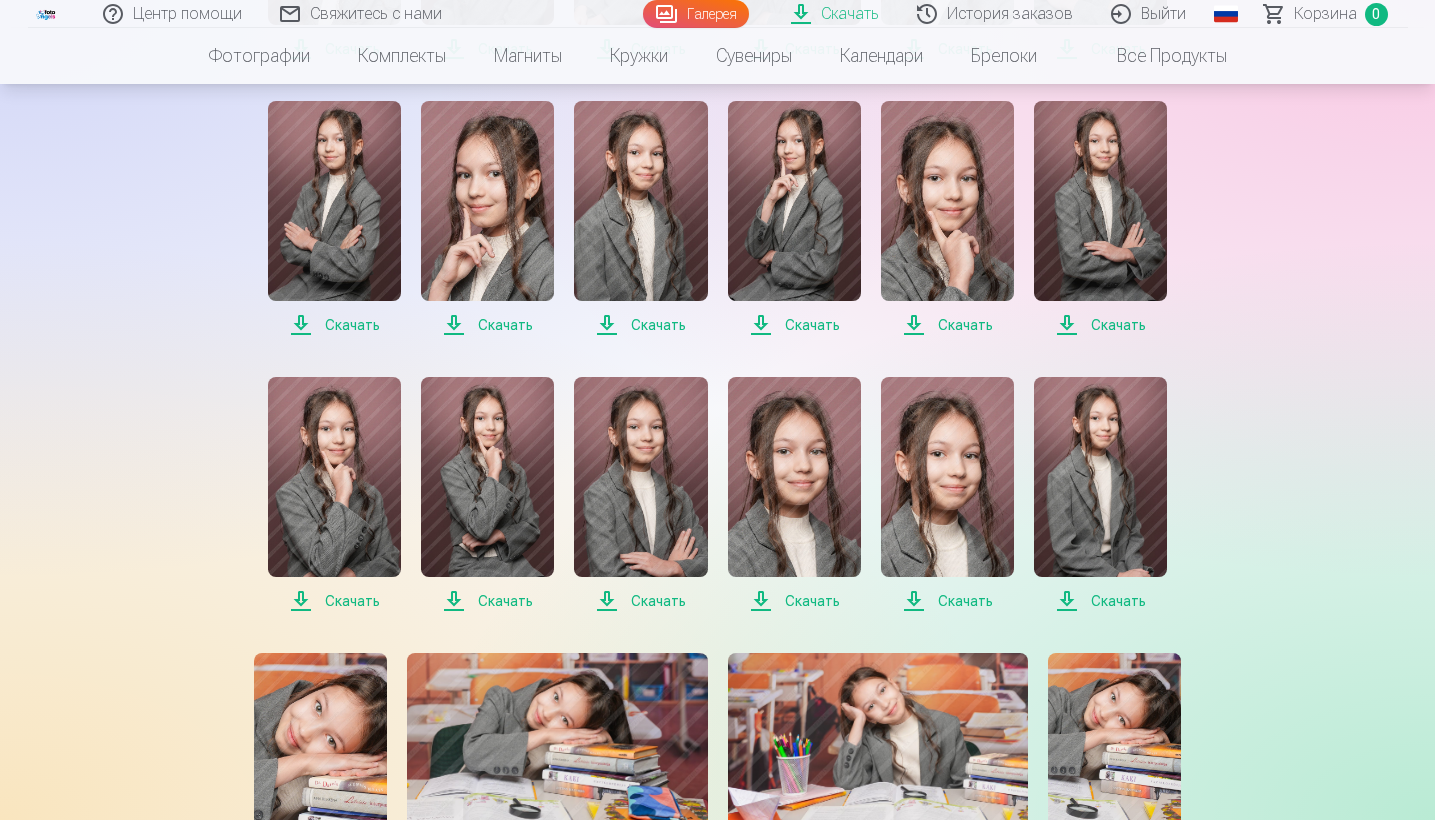 click on "Скачать" at bounding box center (334, 601) 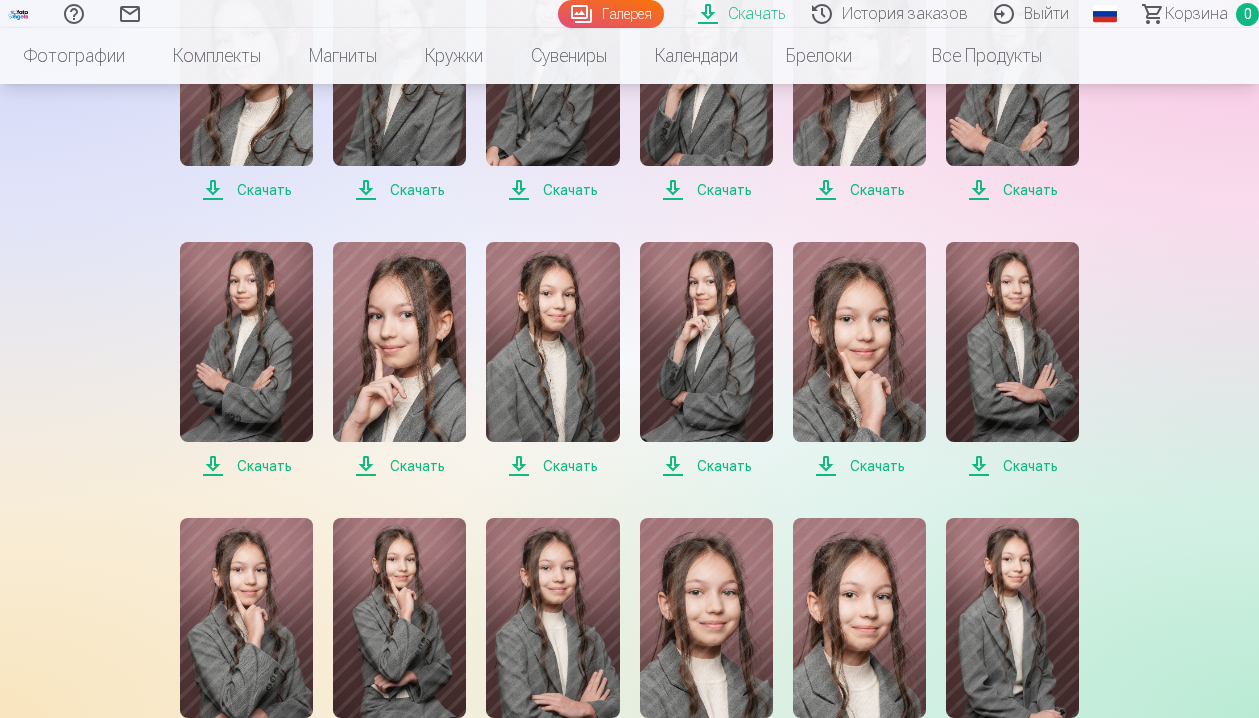 scroll, scrollTop: 822, scrollLeft: 0, axis: vertical 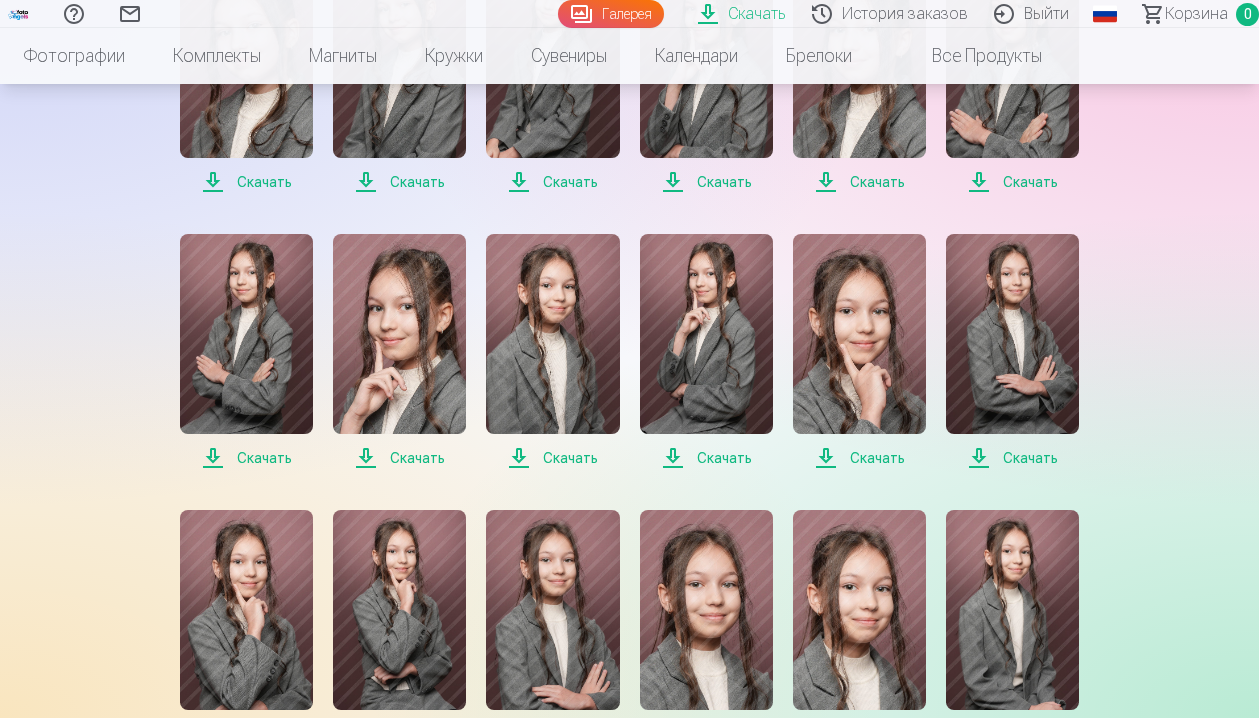 click on "Галерея" at bounding box center (611, 14) 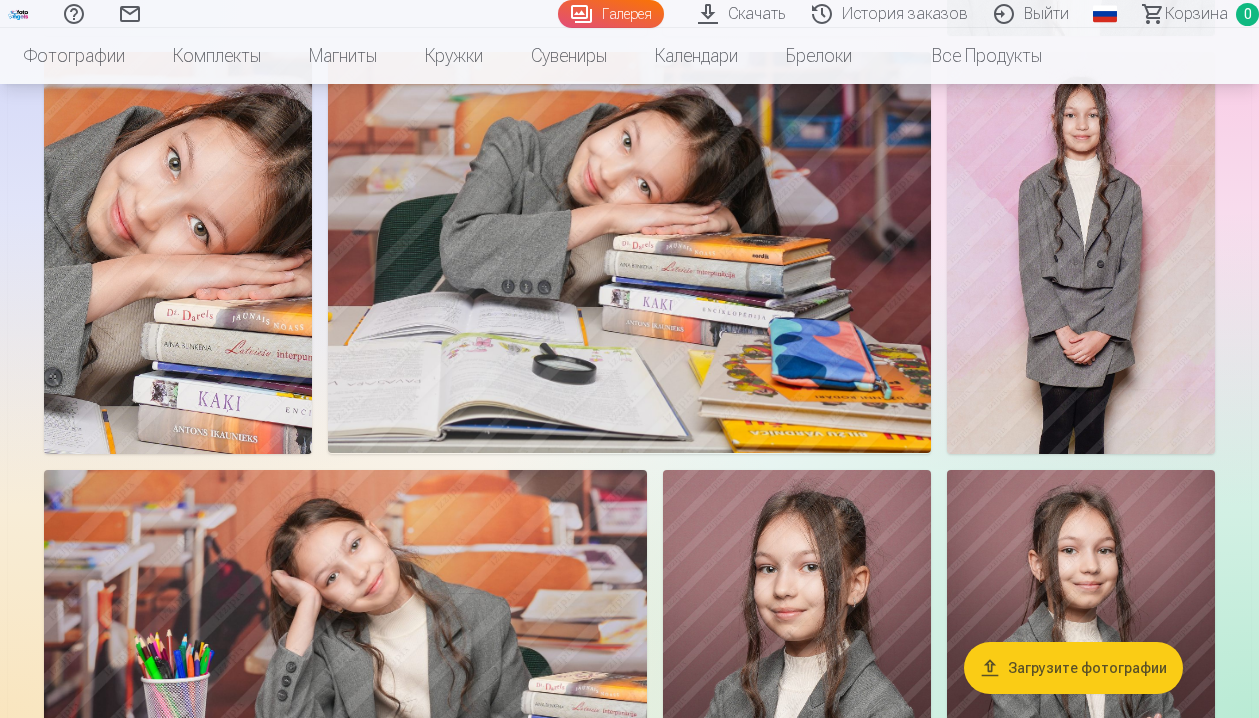 scroll, scrollTop: 3256, scrollLeft: 0, axis: vertical 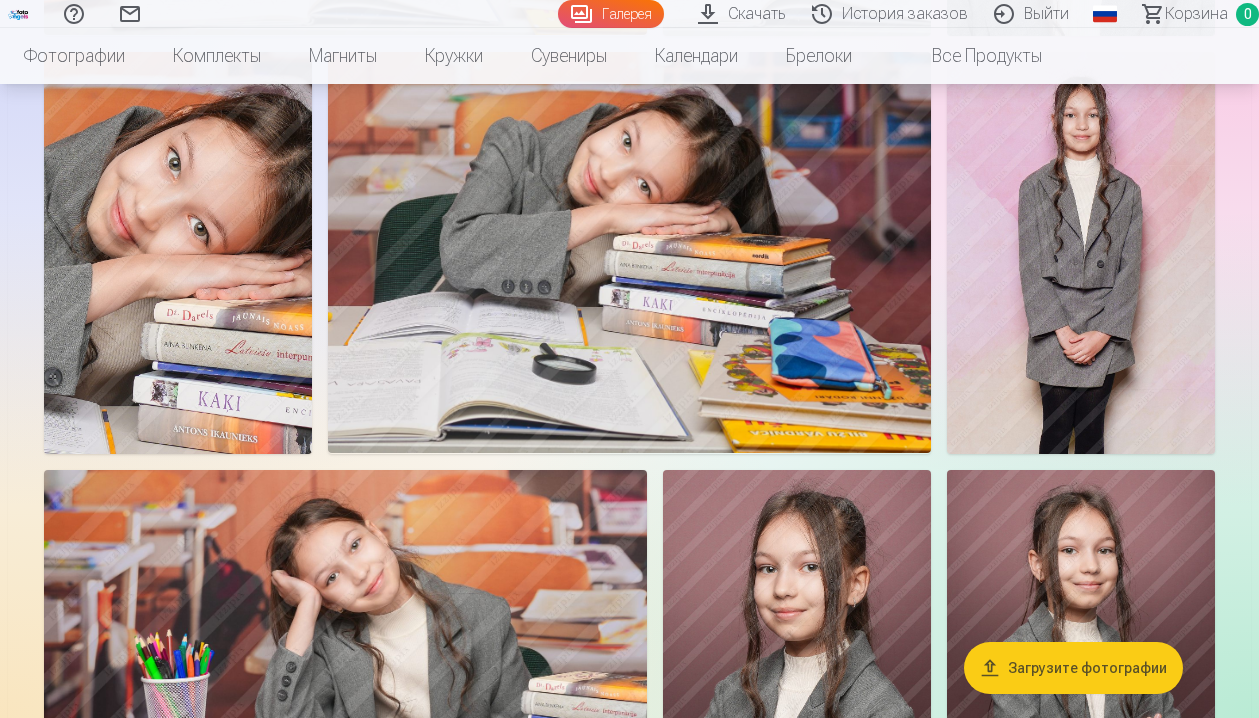 click on "Скачать" at bounding box center [745, 14] 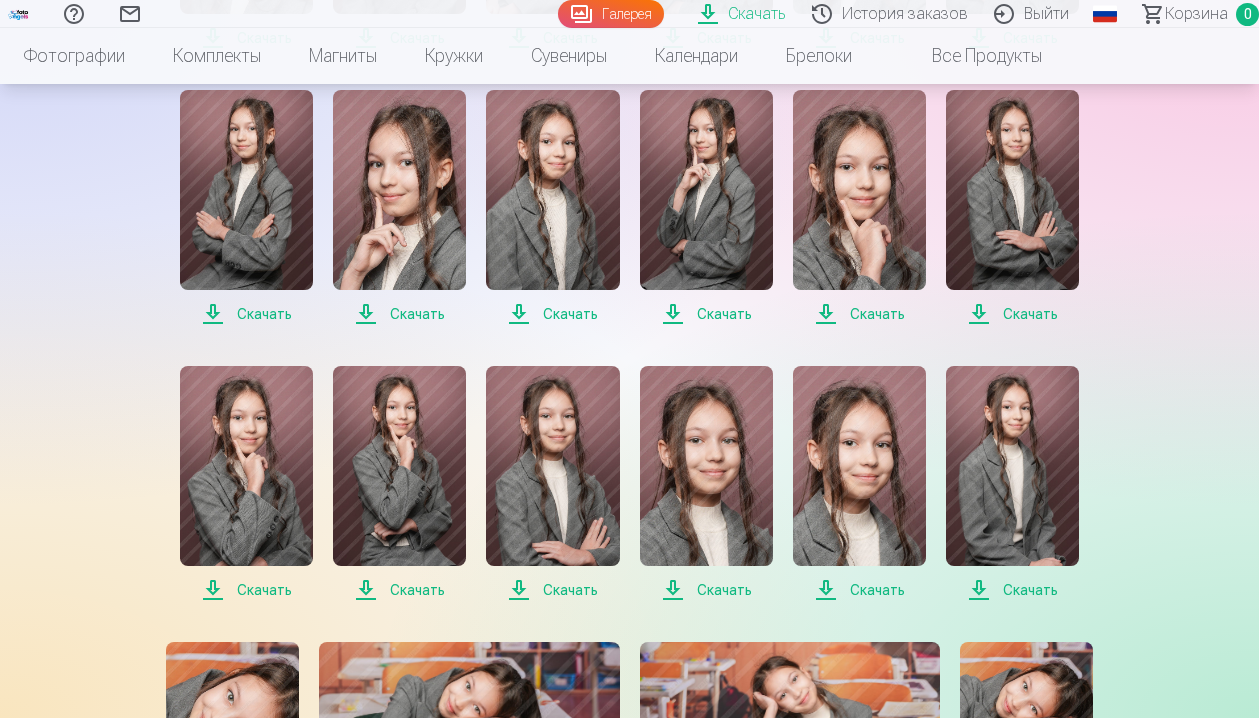 scroll, scrollTop: 967, scrollLeft: 0, axis: vertical 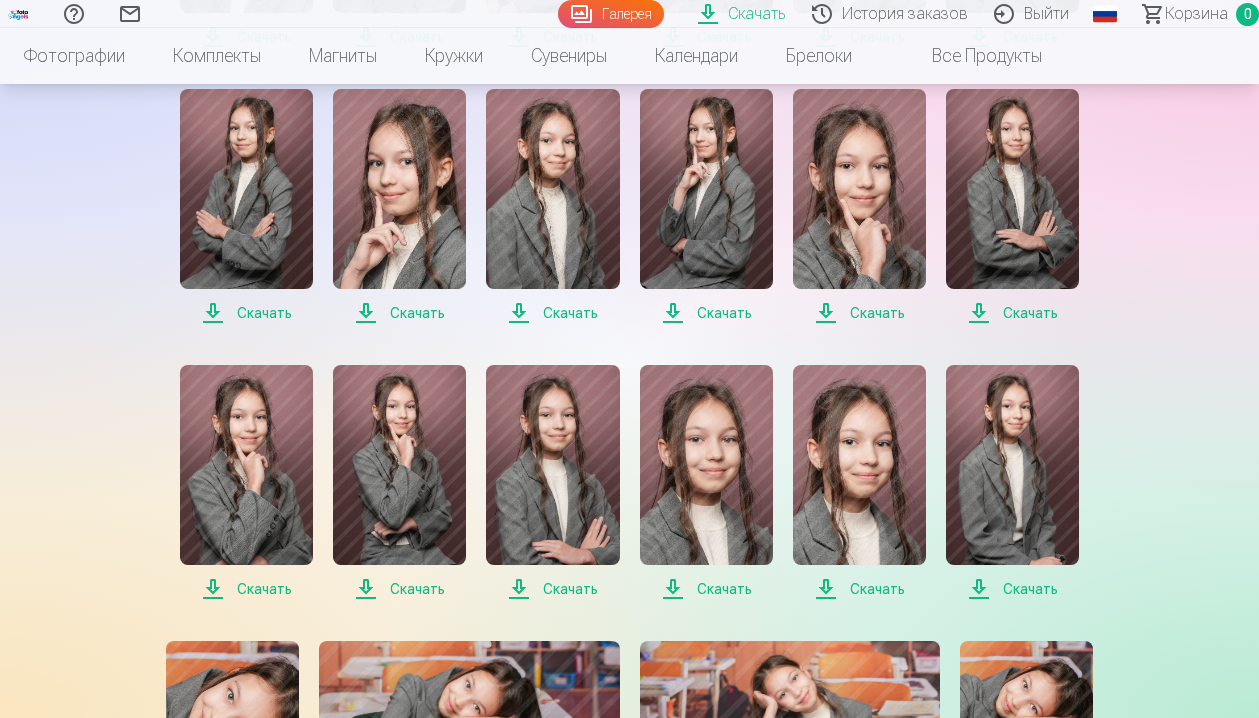 click on "Скачать" at bounding box center (706, 313) 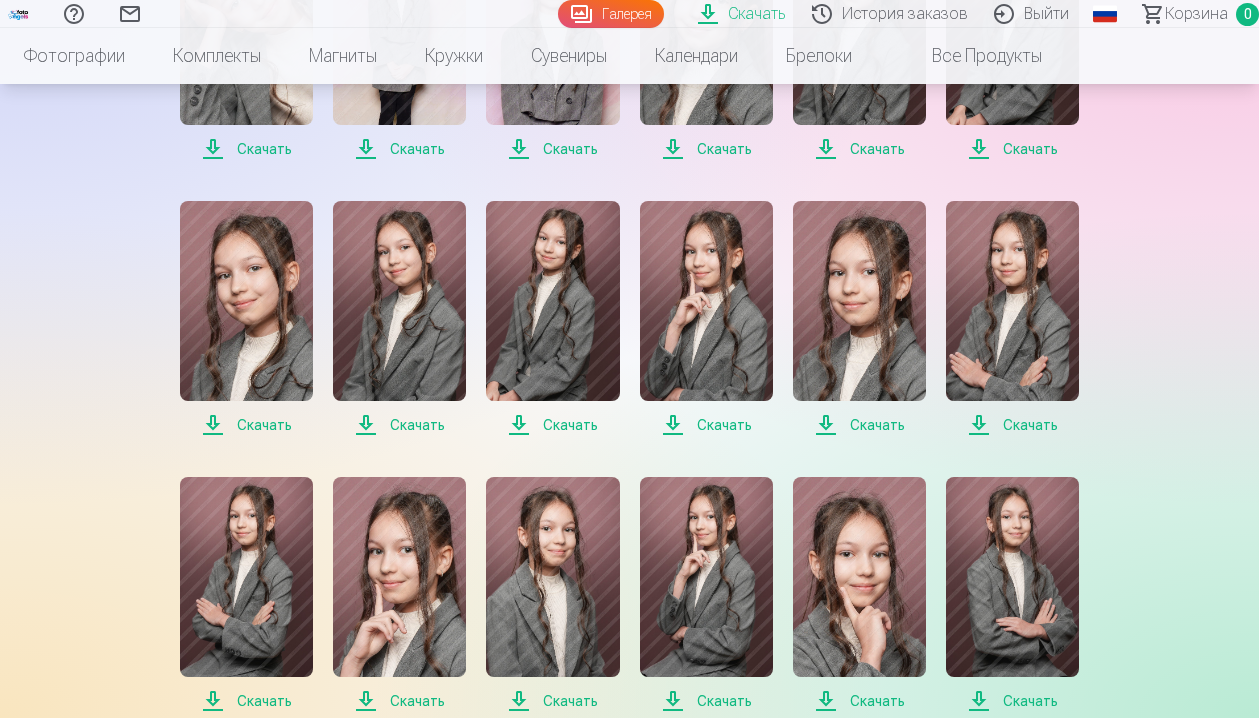 scroll, scrollTop: 580, scrollLeft: 0, axis: vertical 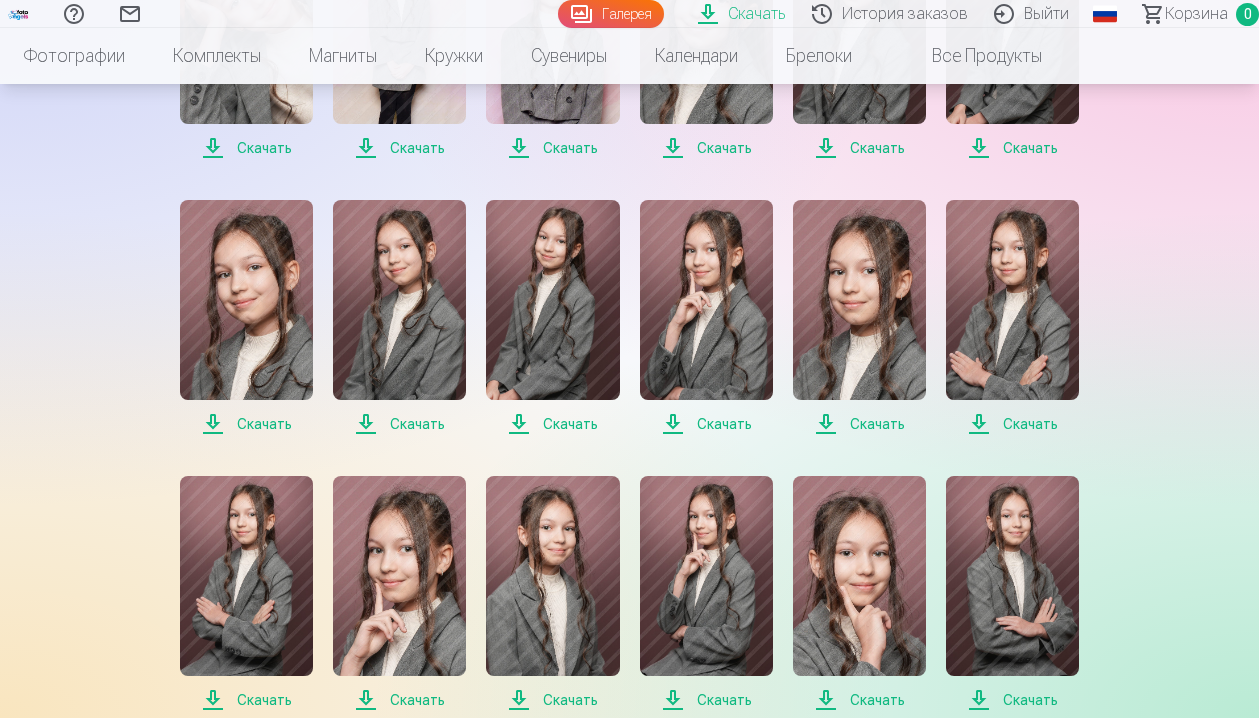 click on "Скачать" at bounding box center [859, 424] 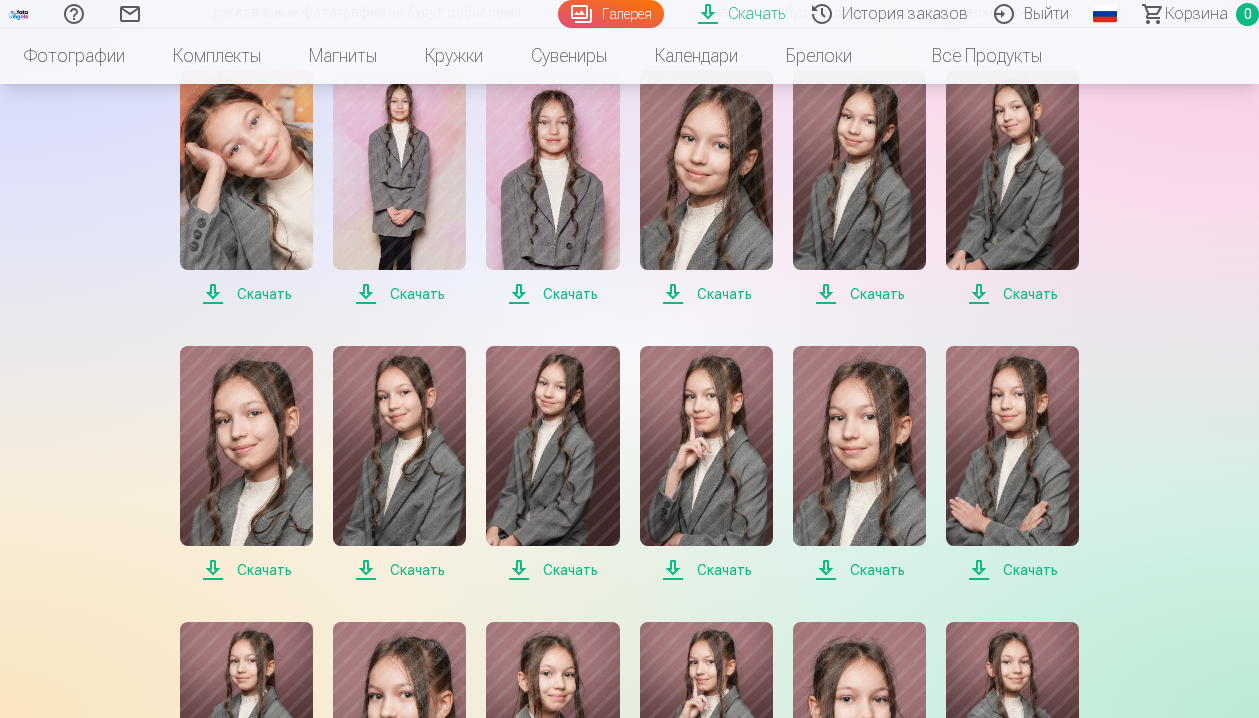 scroll, scrollTop: 433, scrollLeft: 0, axis: vertical 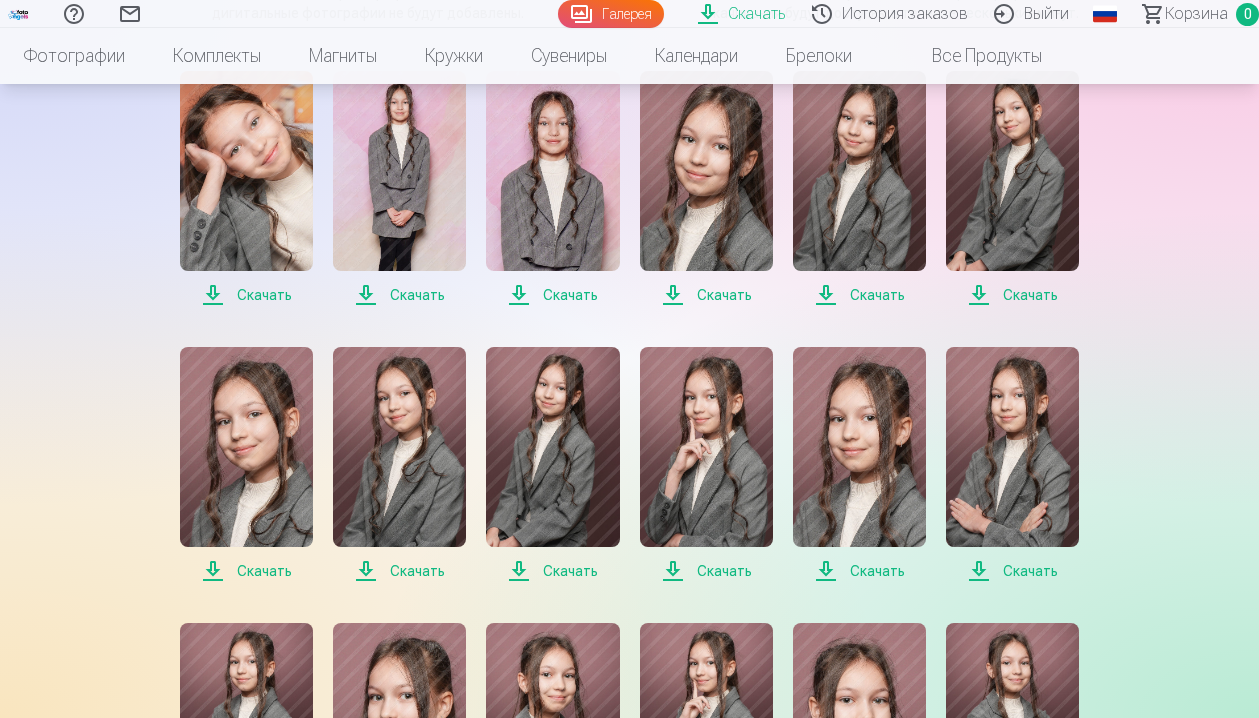 click on "Скачать" at bounding box center (1012, 295) 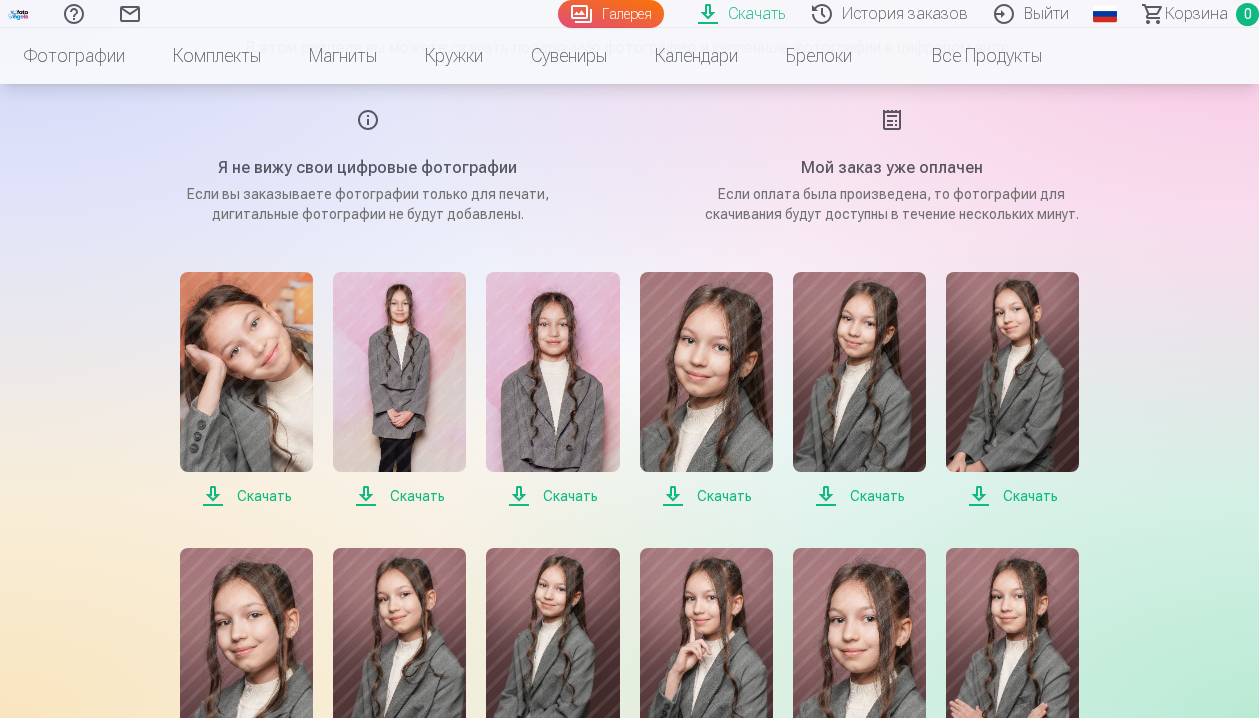 scroll, scrollTop: 235, scrollLeft: 0, axis: vertical 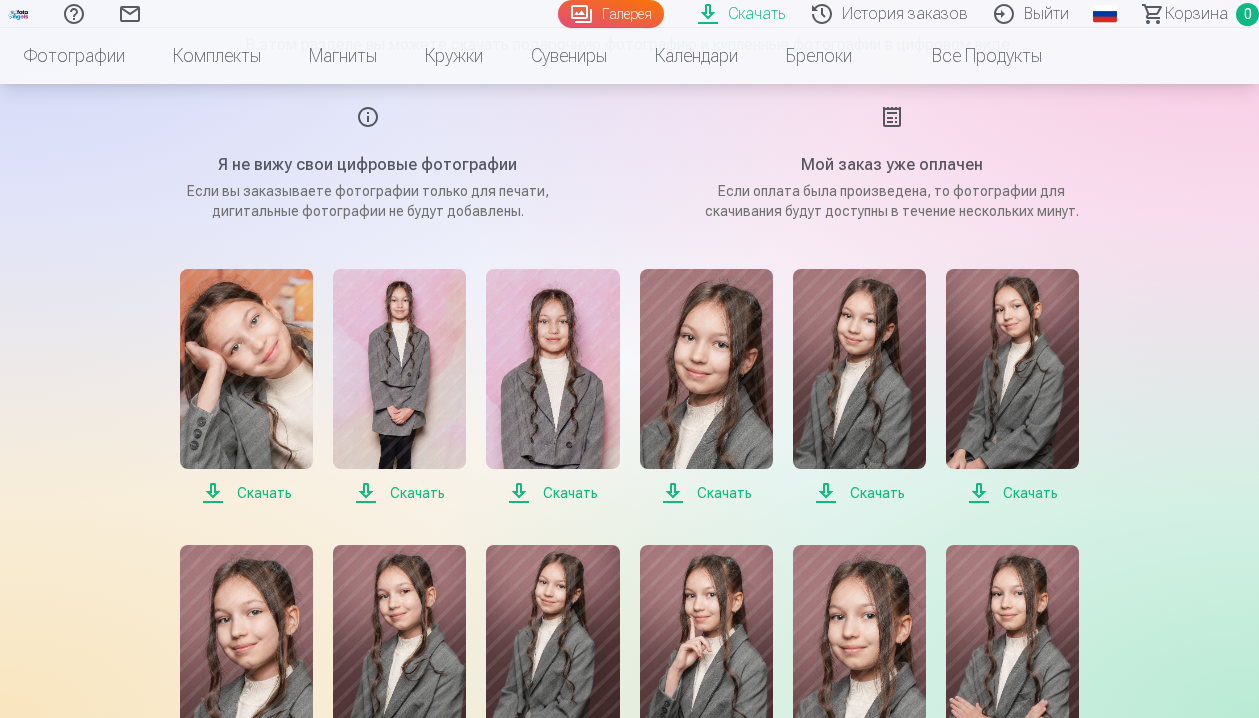 click on "Скачать" at bounding box center (706, 493) 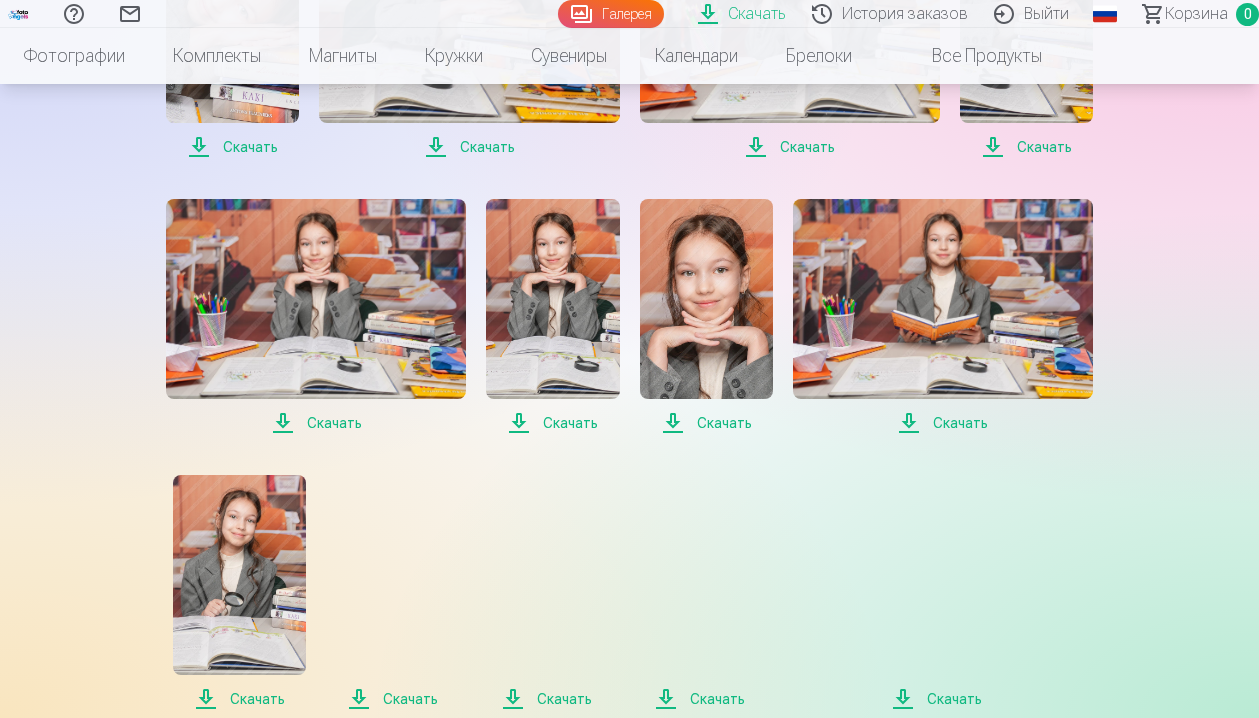 scroll, scrollTop: 1725, scrollLeft: 0, axis: vertical 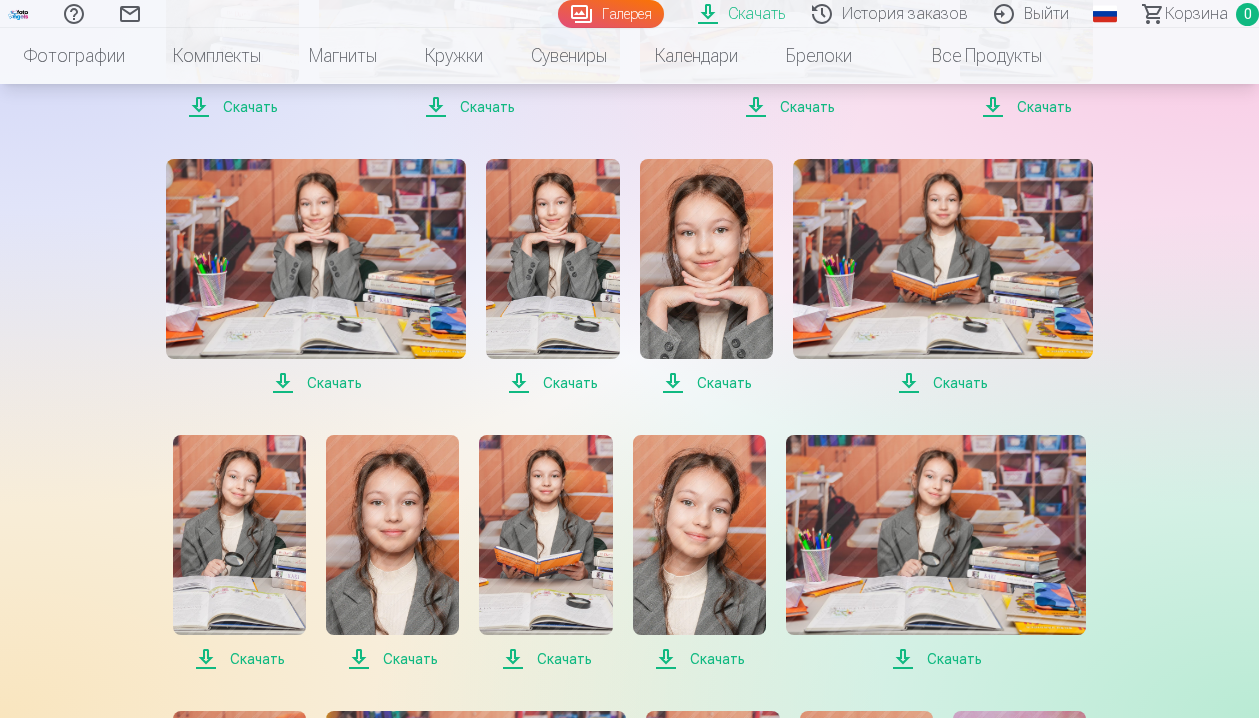 click on "Скачать" at bounding box center [706, 383] 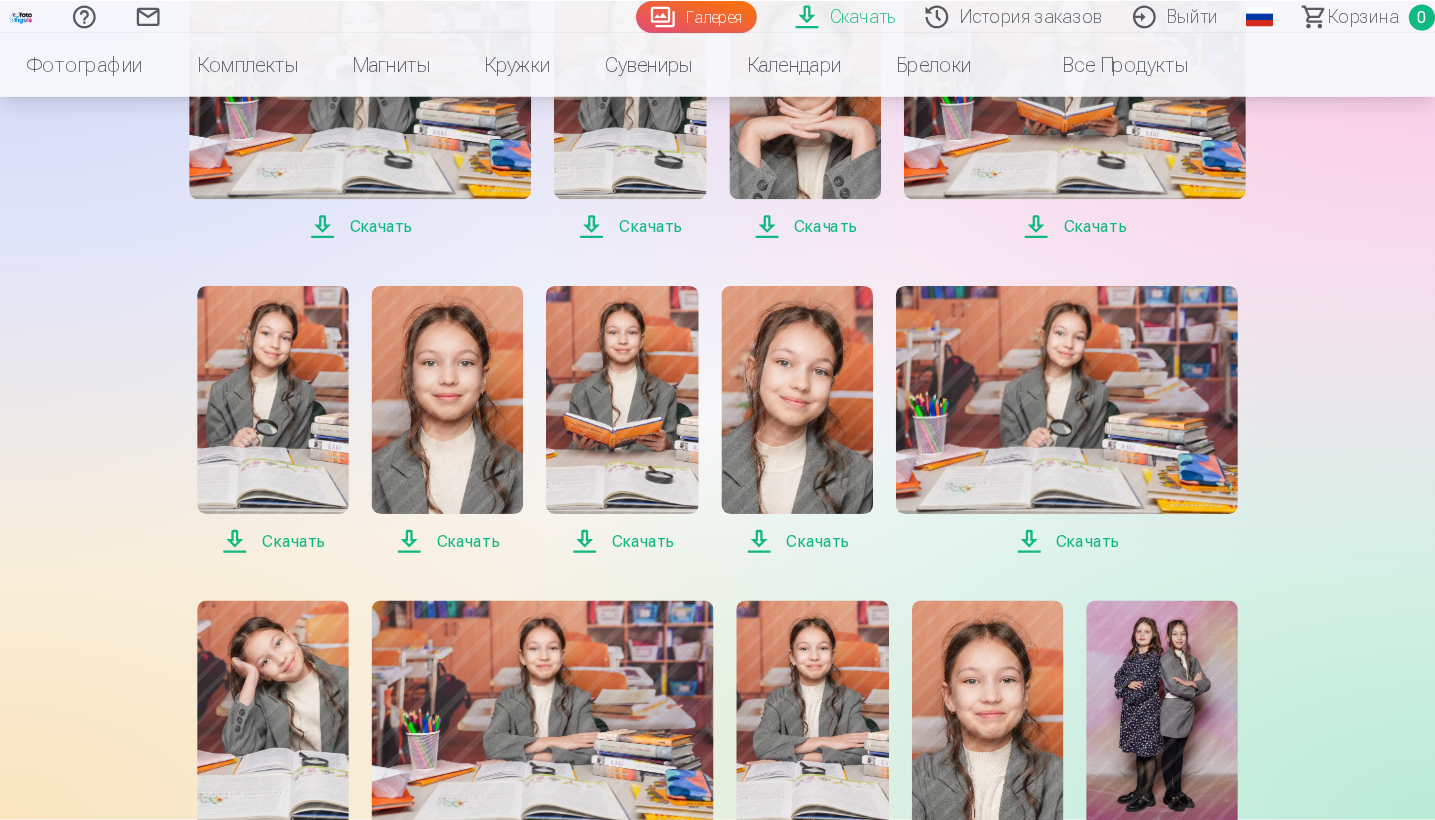 scroll, scrollTop: 1918, scrollLeft: 0, axis: vertical 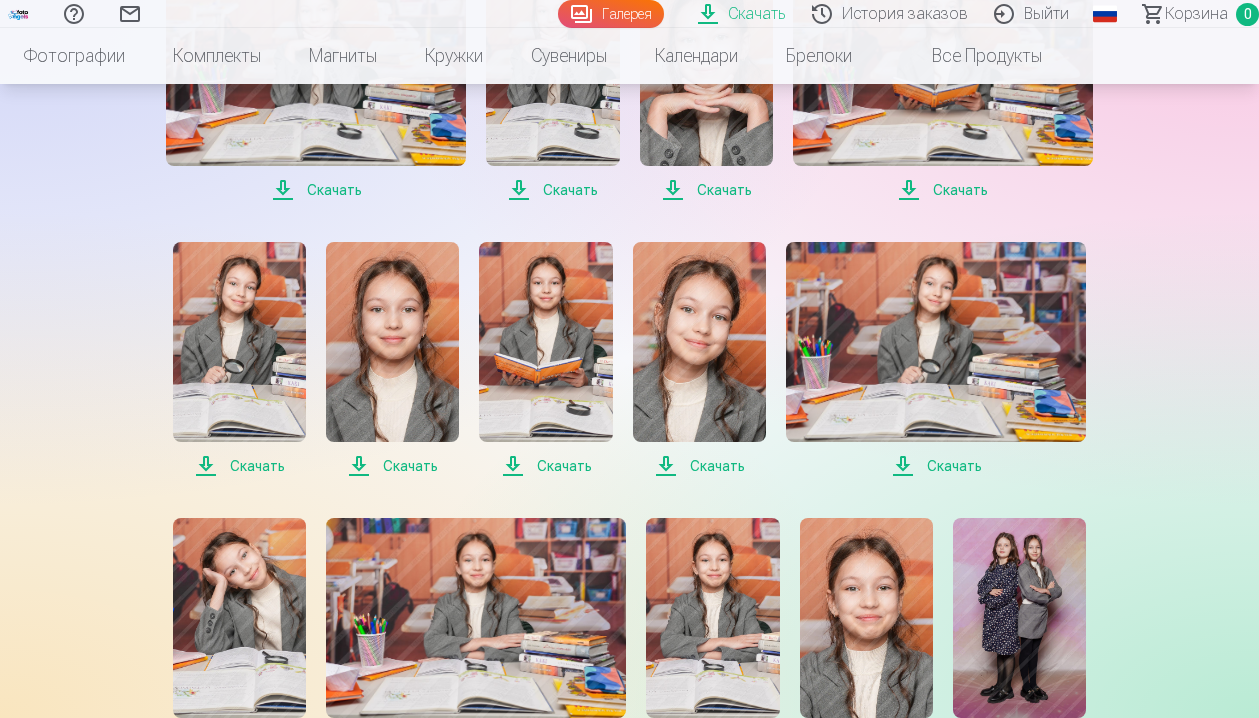 click on "Скачать" at bounding box center (239, 466) 